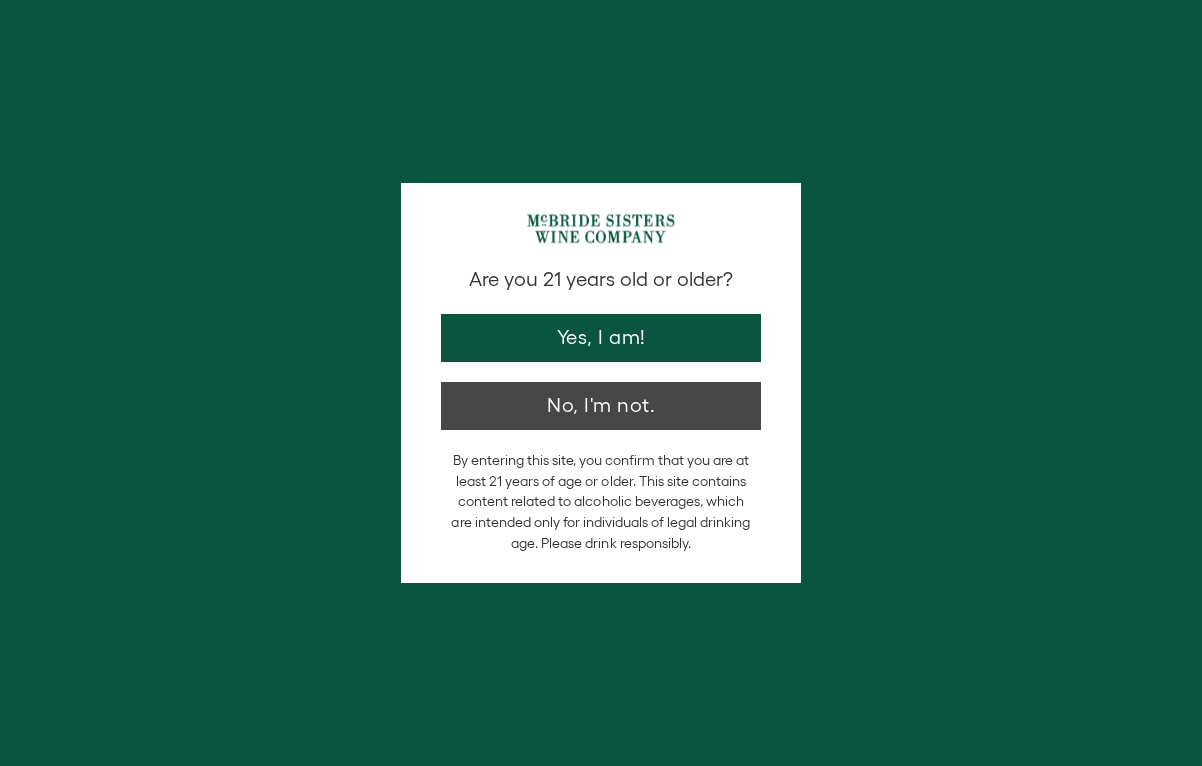 scroll, scrollTop: 0, scrollLeft: 0, axis: both 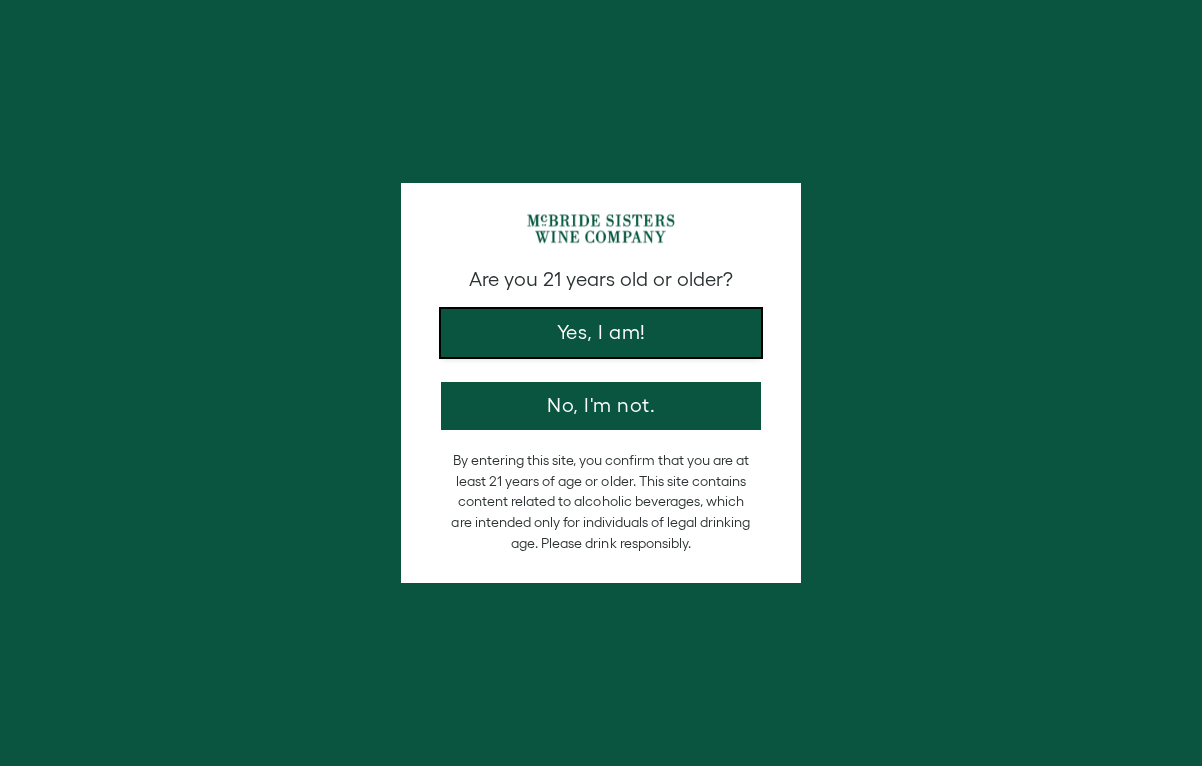 click on "Yes, I am!" at bounding box center [601, 333] 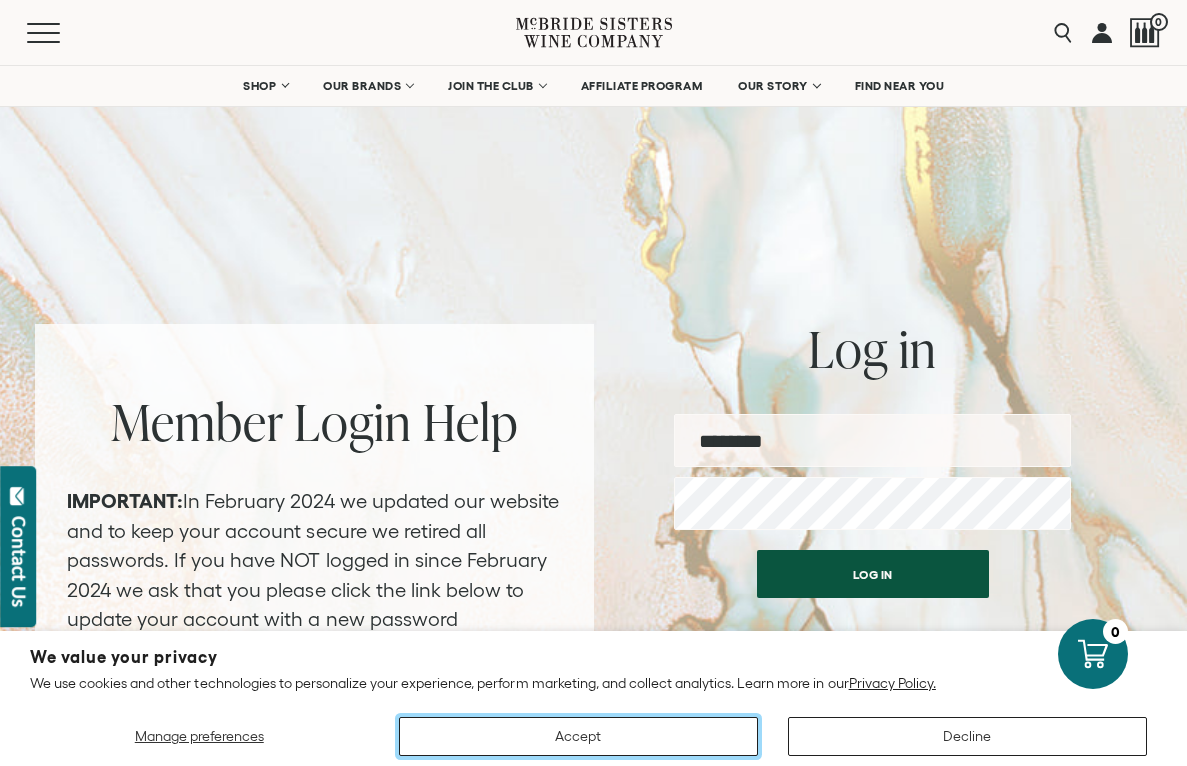 click on "Accept" at bounding box center (578, 736) 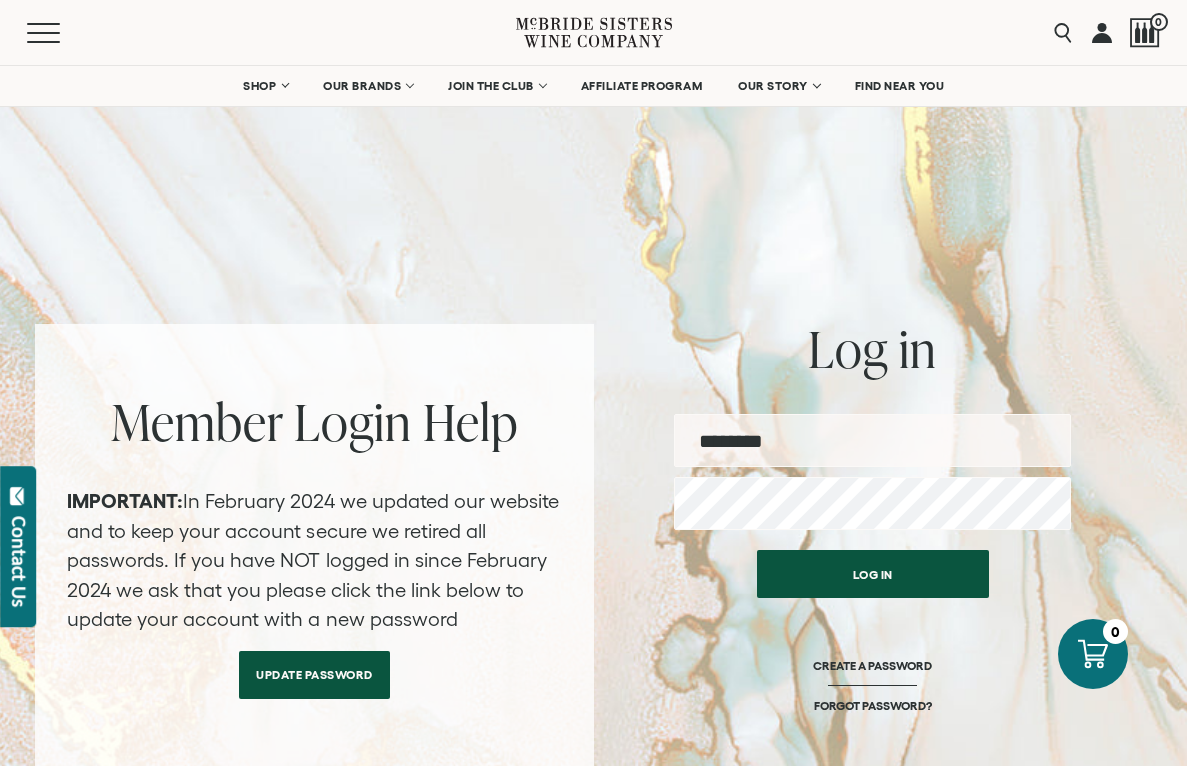 click at bounding box center [872, 440] 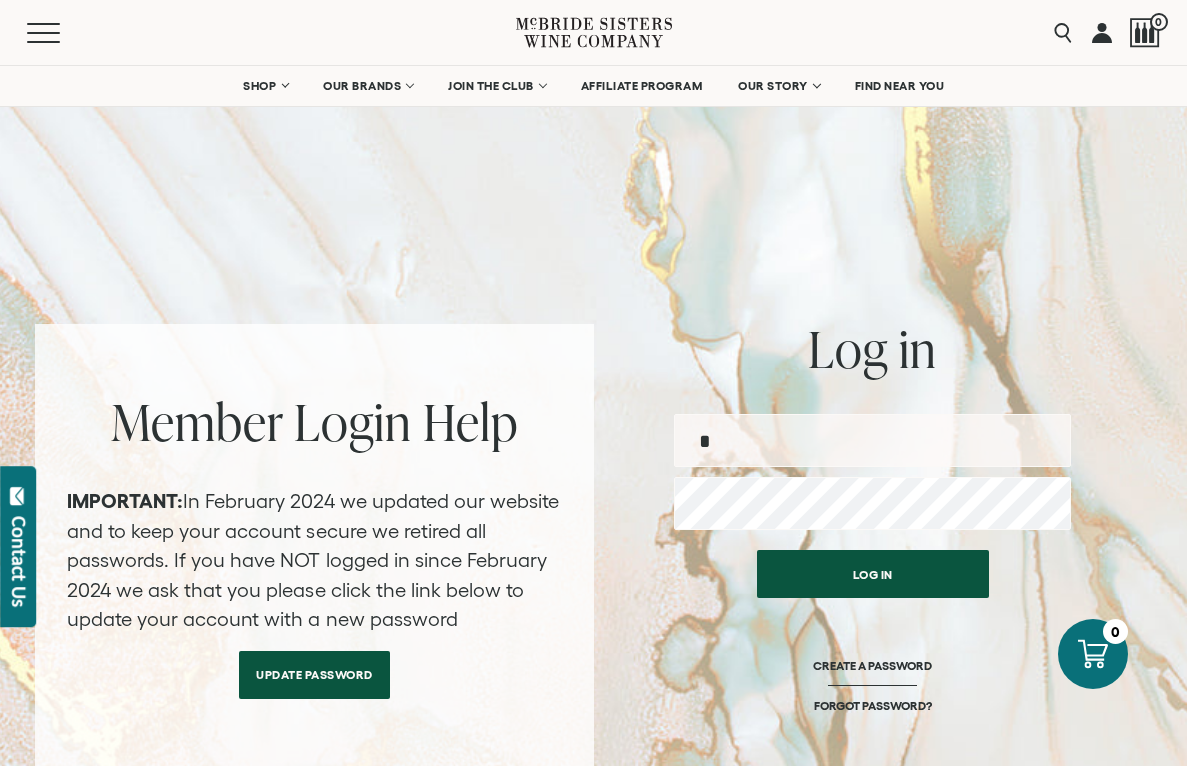type on "**********" 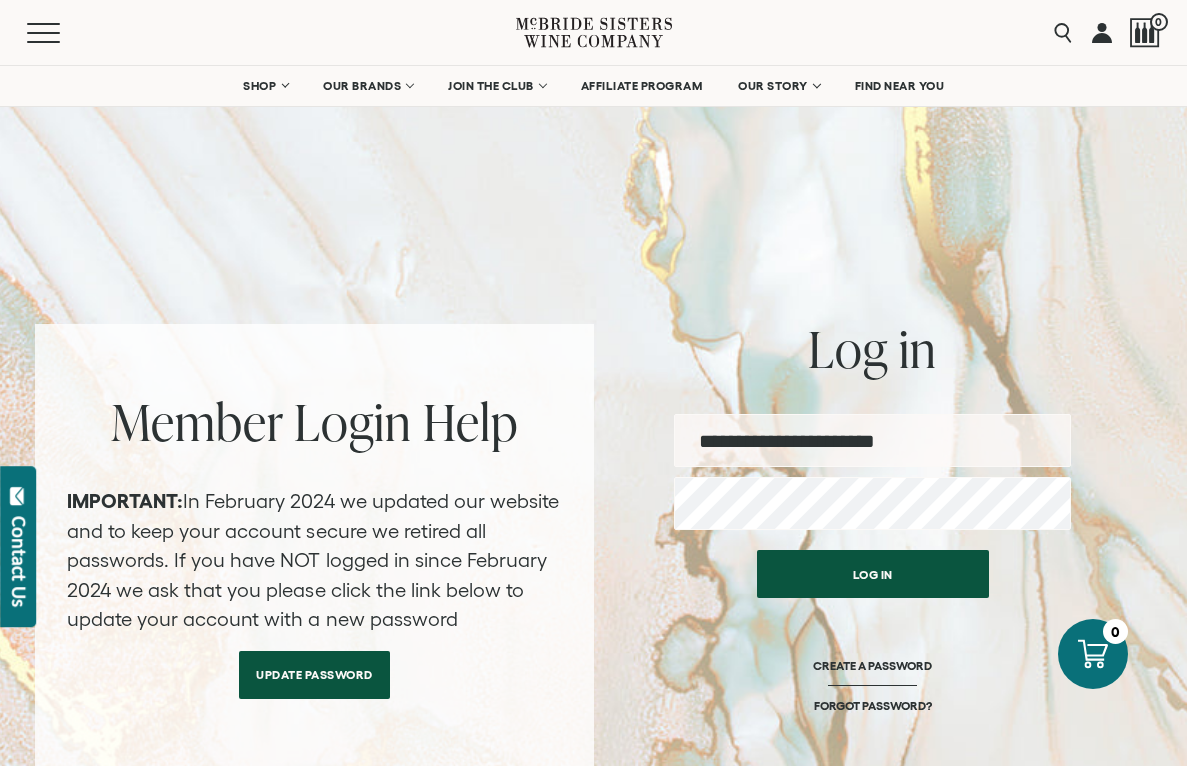 click on "Log in" at bounding box center [873, 574] 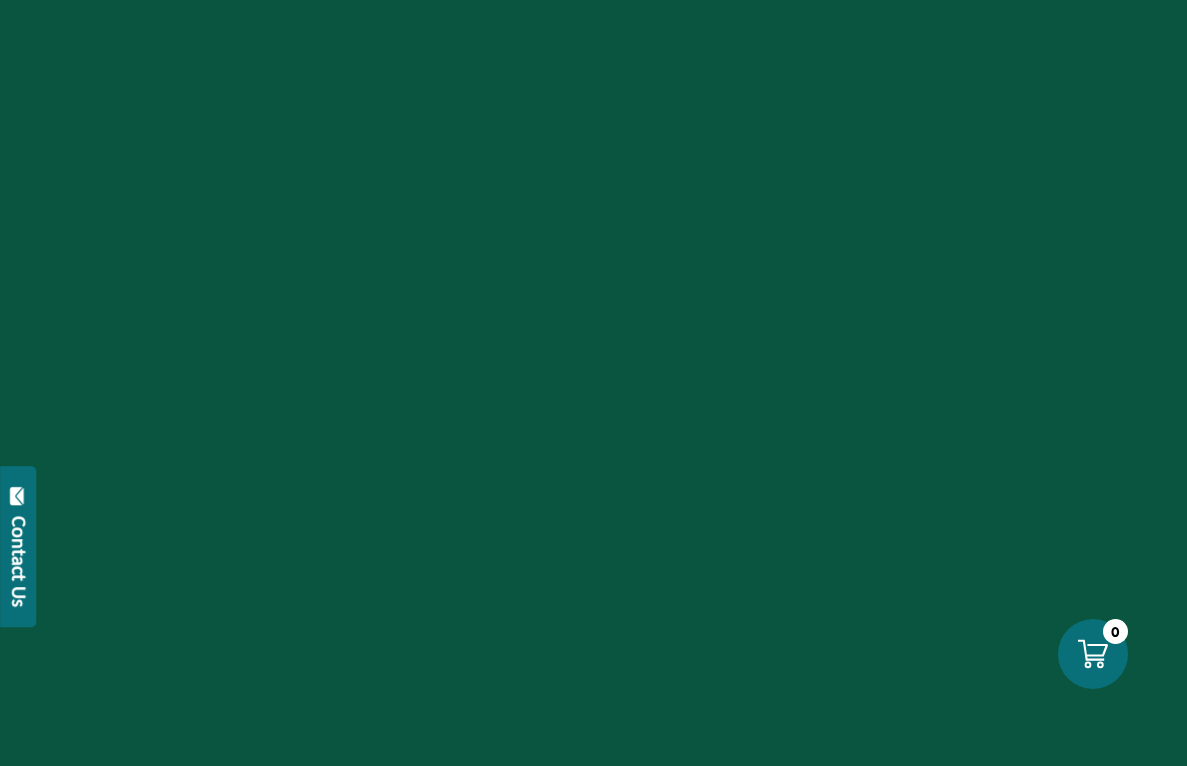 scroll, scrollTop: 0, scrollLeft: 0, axis: both 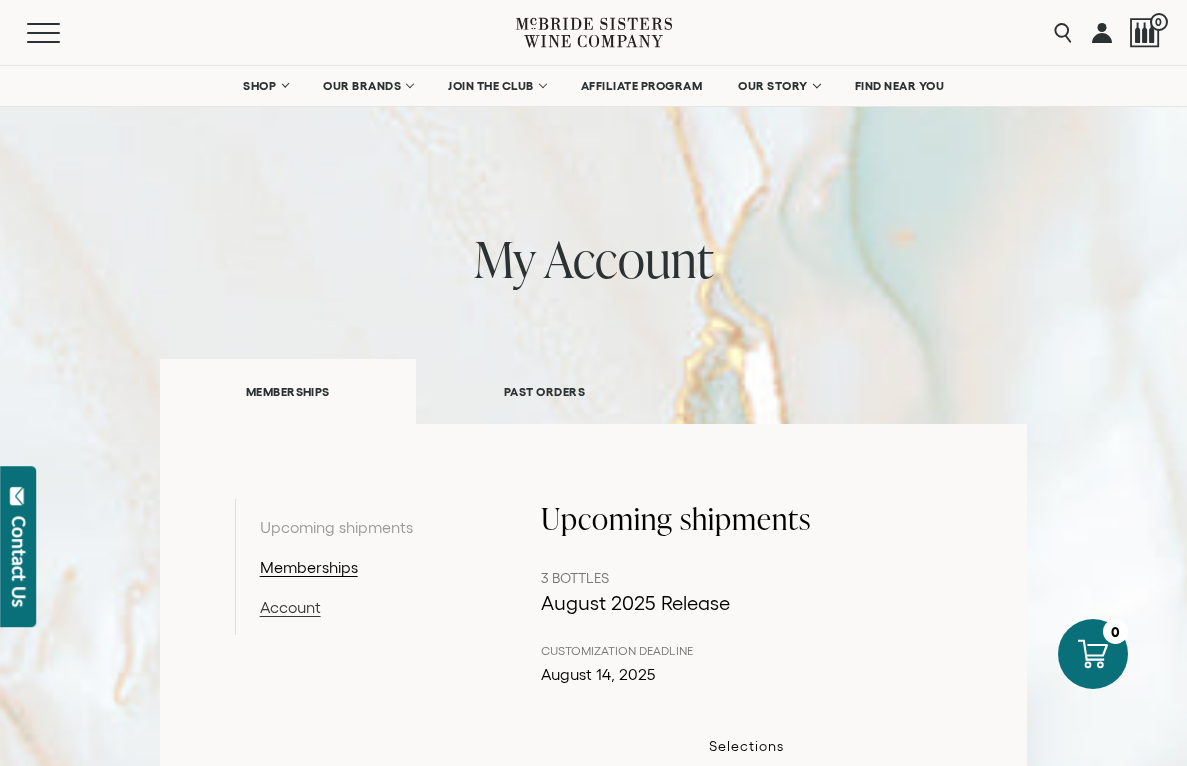 click on "Account" at bounding box center [363, 607] 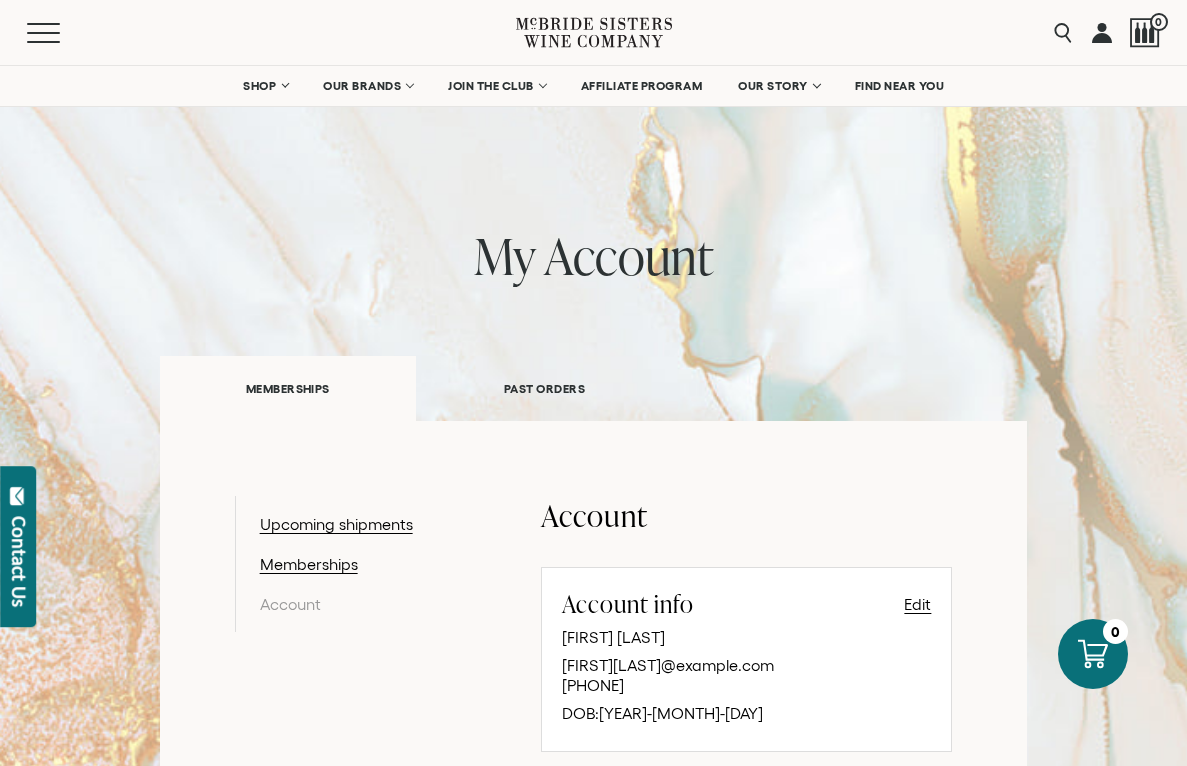 scroll, scrollTop: 0, scrollLeft: 0, axis: both 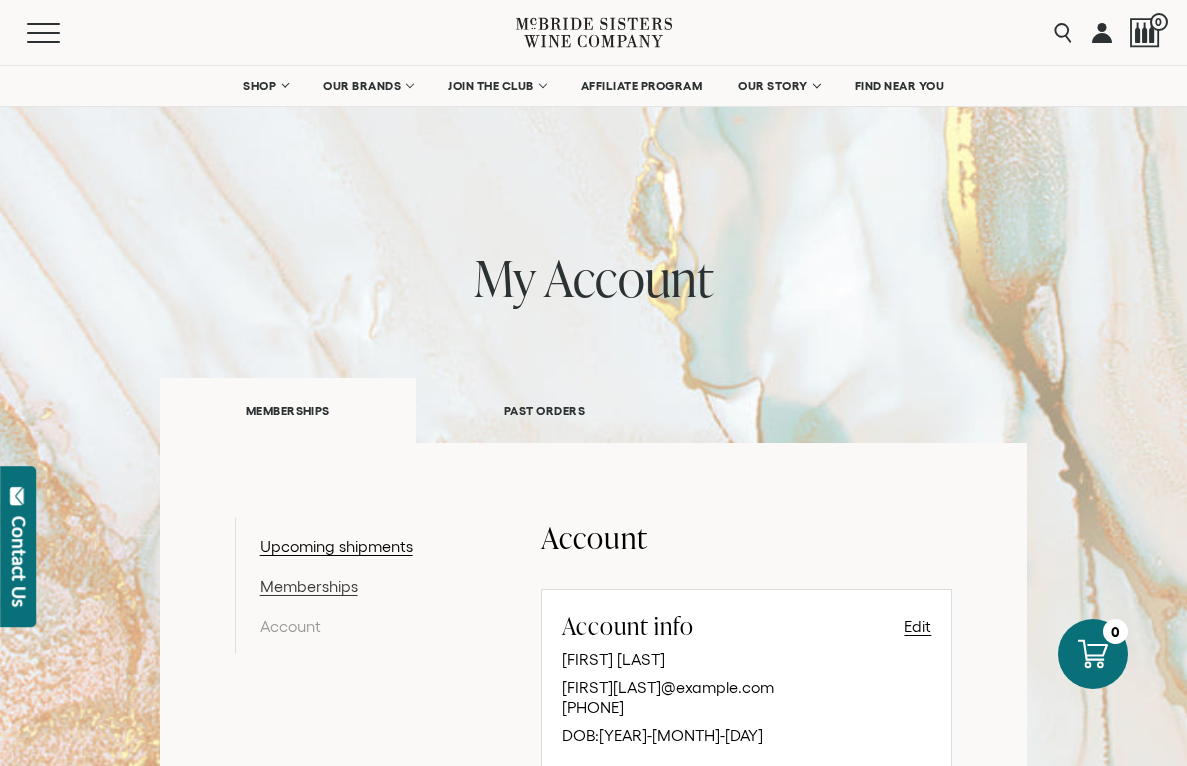 click on "Memberships" at bounding box center (363, 586) 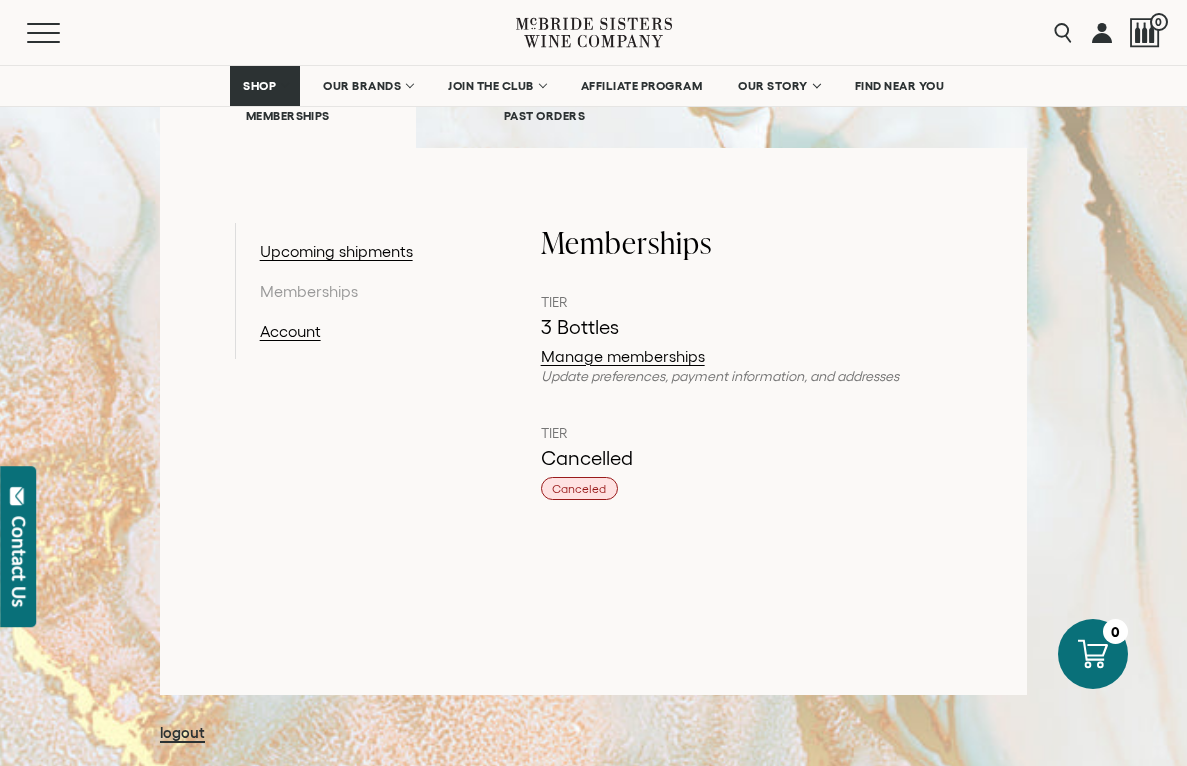scroll, scrollTop: 314, scrollLeft: 0, axis: vertical 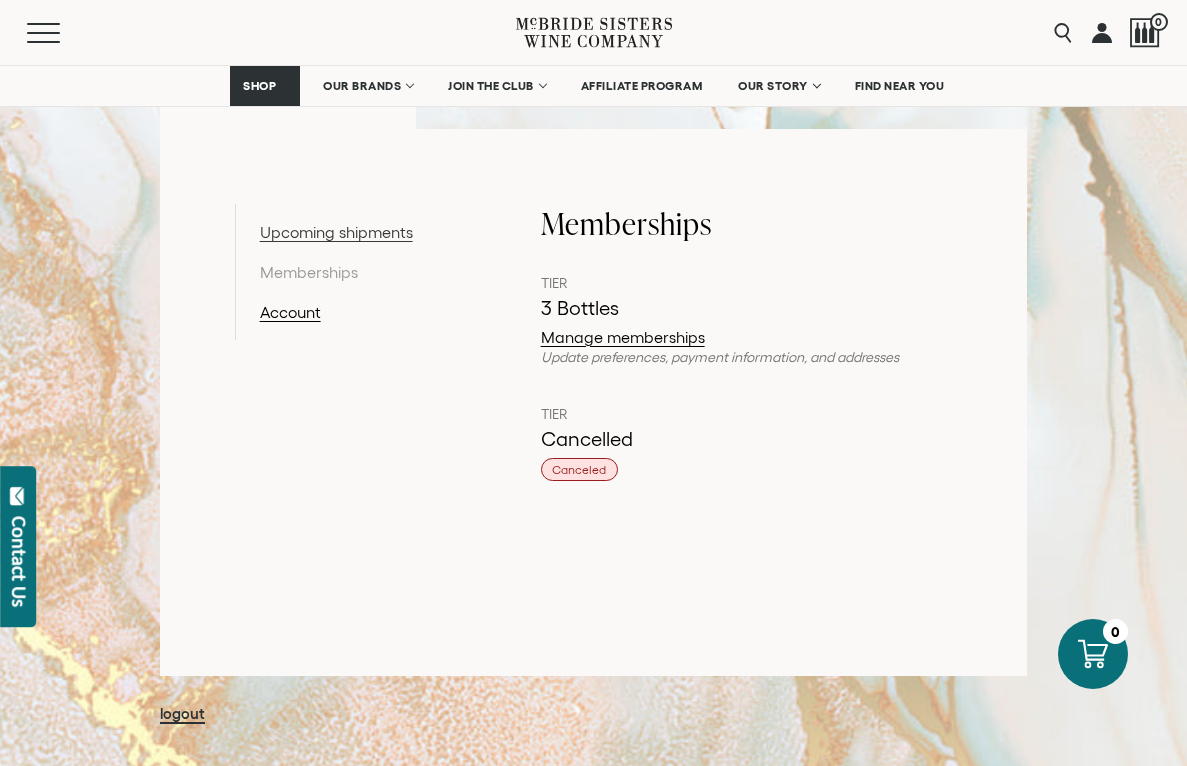 click on "Upcoming shipments" at bounding box center [363, 232] 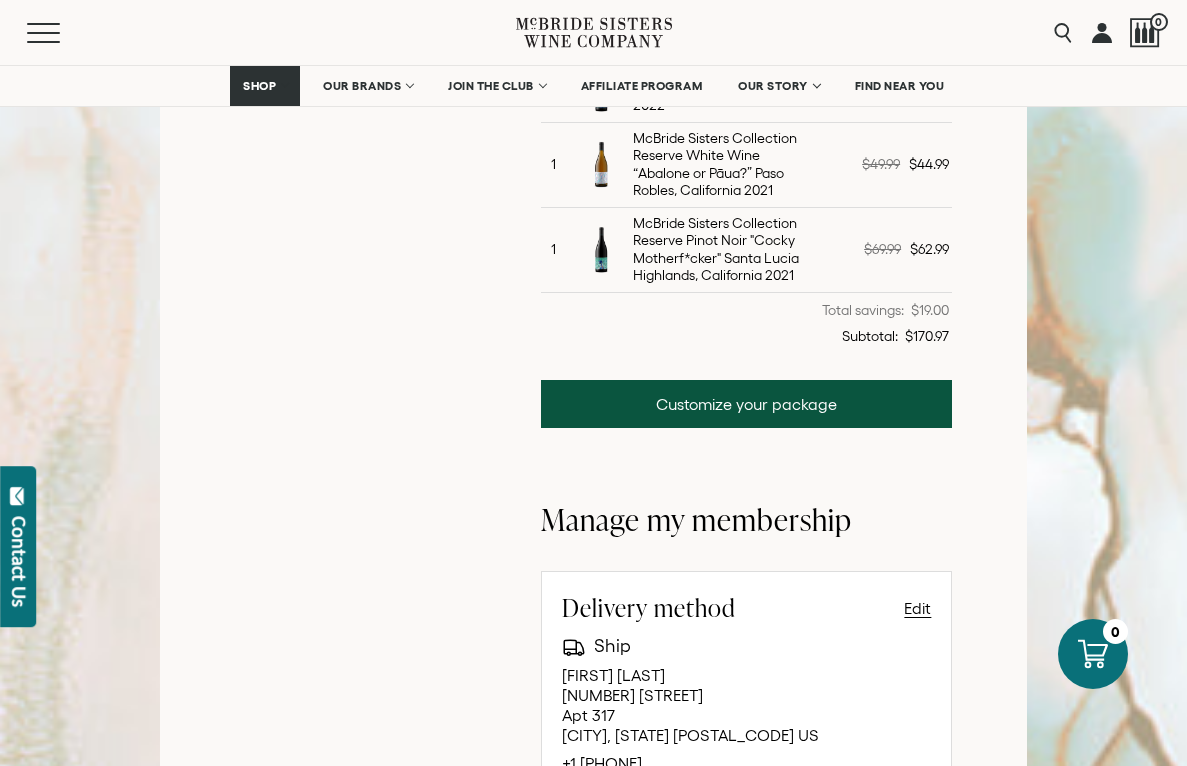 scroll, scrollTop: 797, scrollLeft: 0, axis: vertical 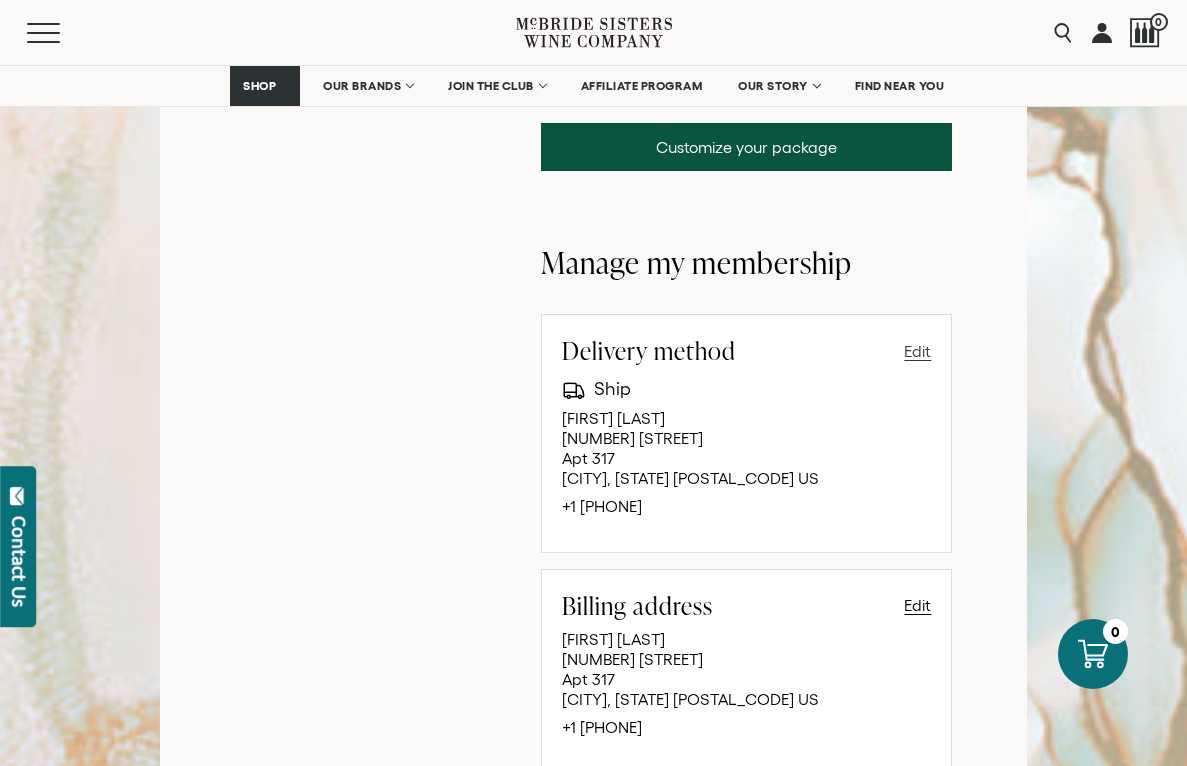 click on "Edit" at bounding box center (917, 351) 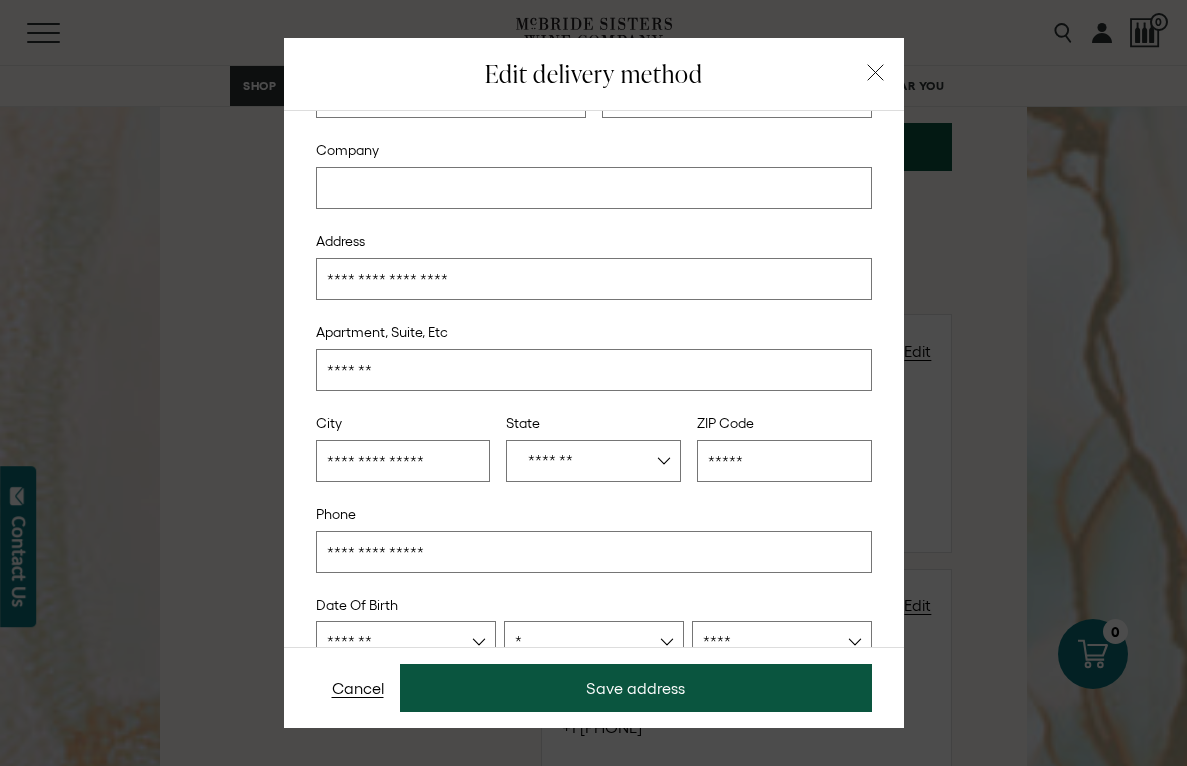 scroll, scrollTop: 231, scrollLeft: 0, axis: vertical 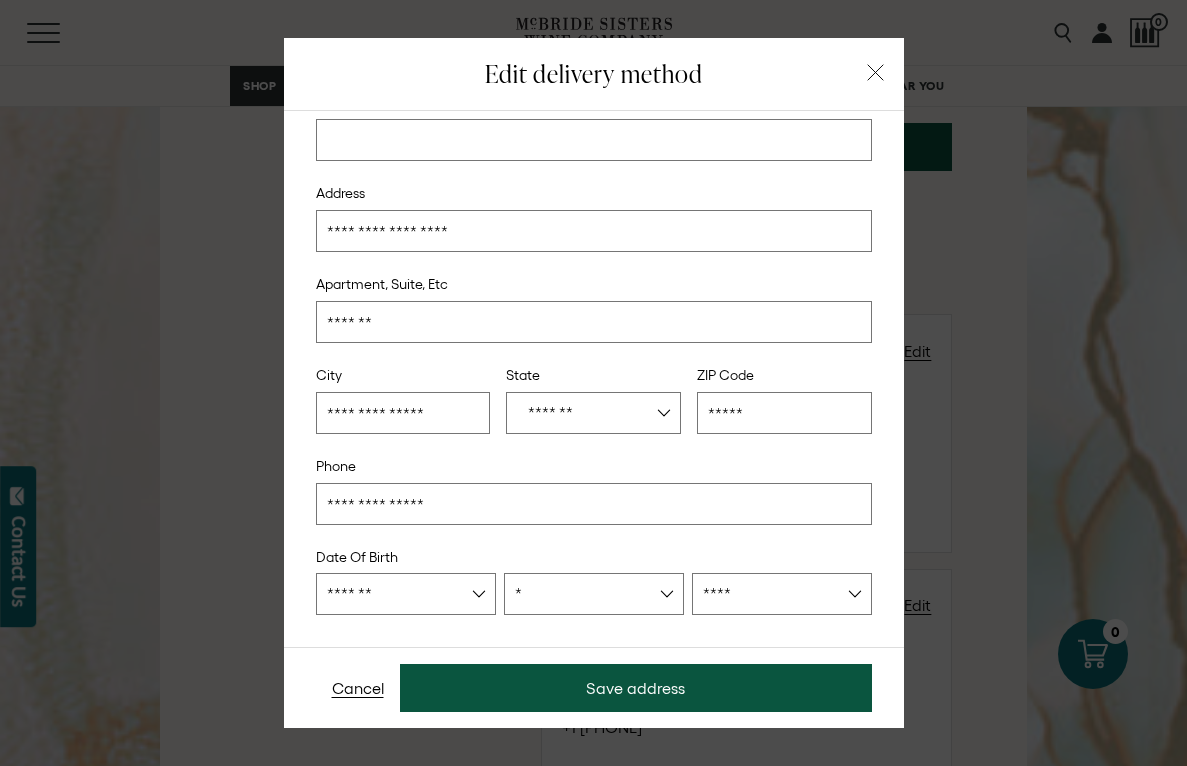 click 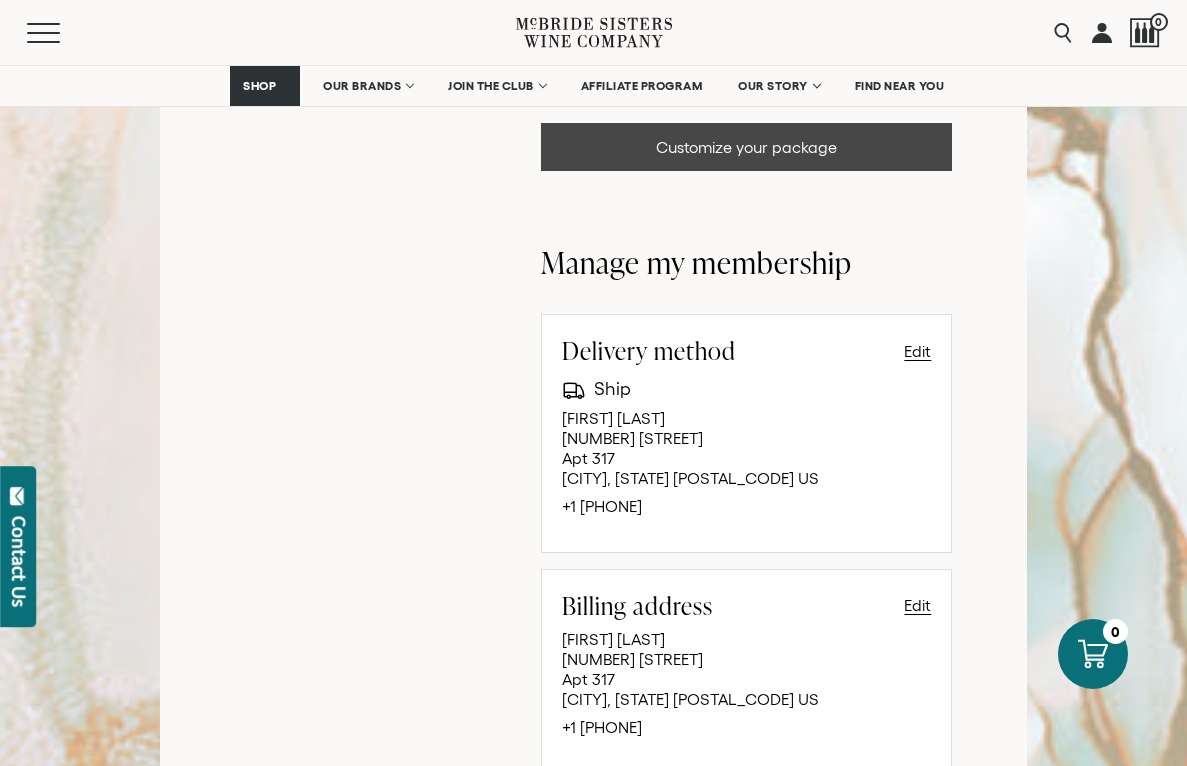 click on "Customize your package" at bounding box center [747, 147] 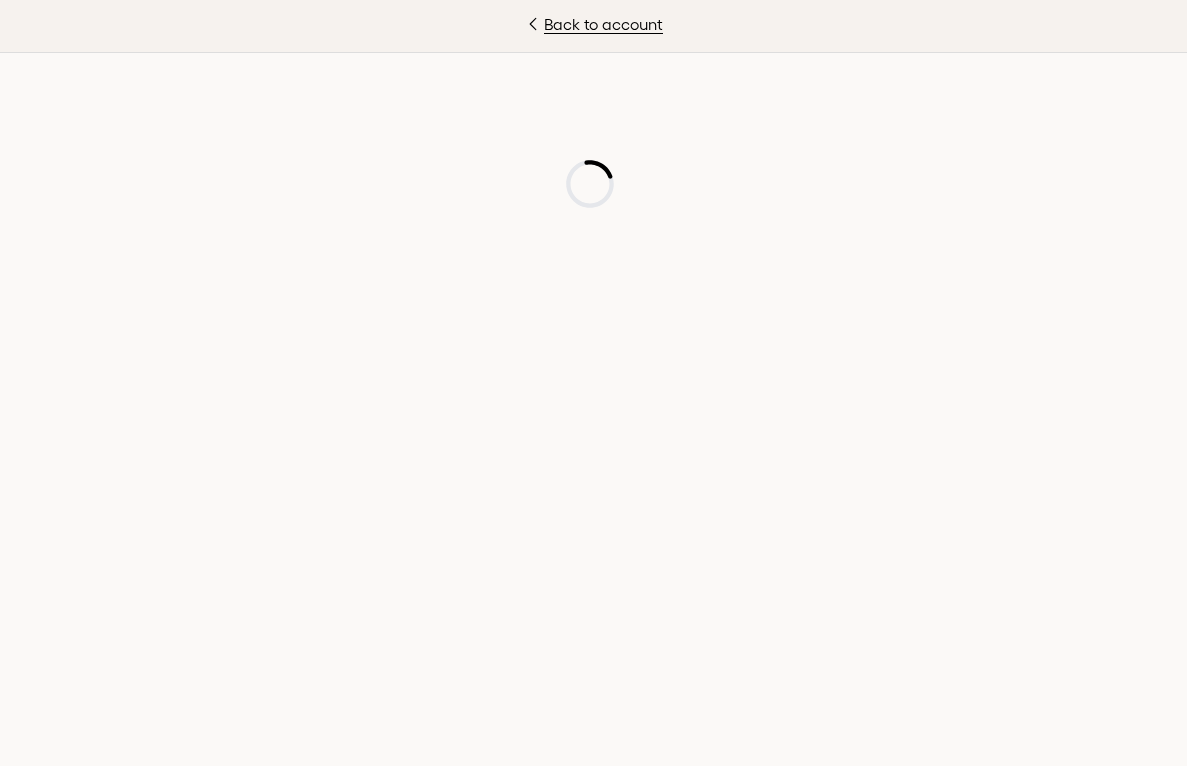 scroll, scrollTop: 967, scrollLeft: 0, axis: vertical 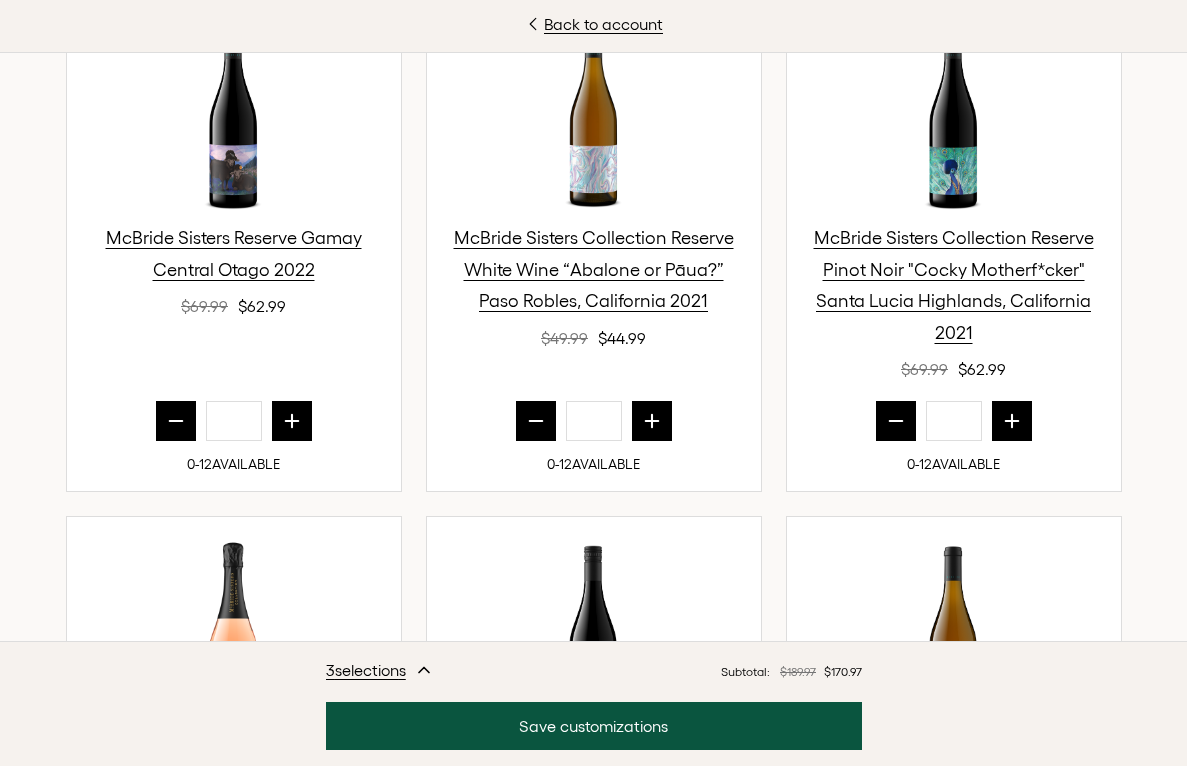 click 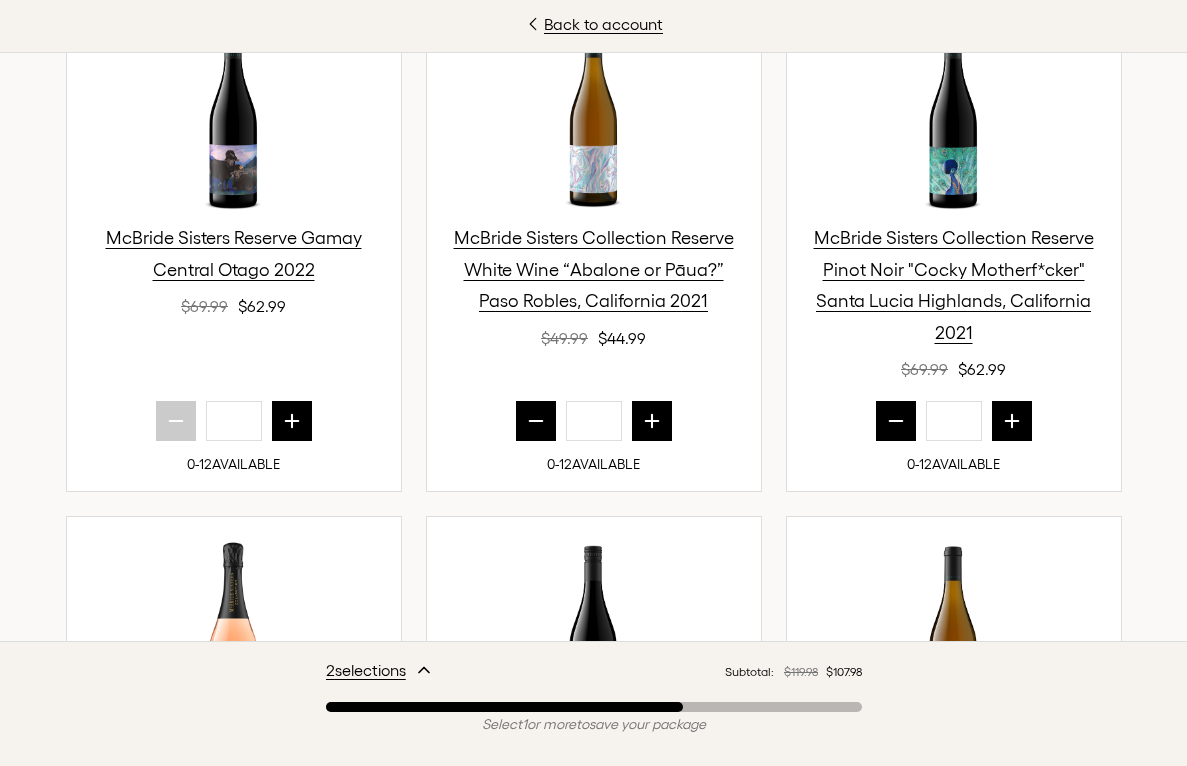 click 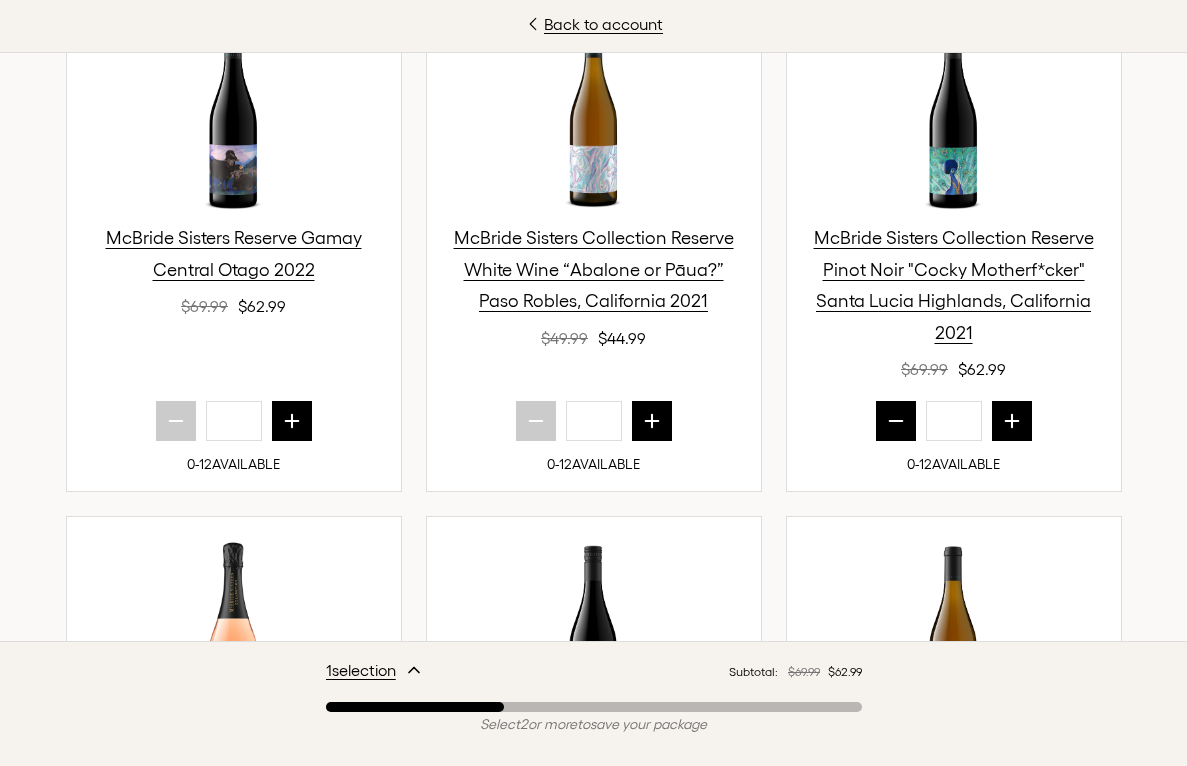 click 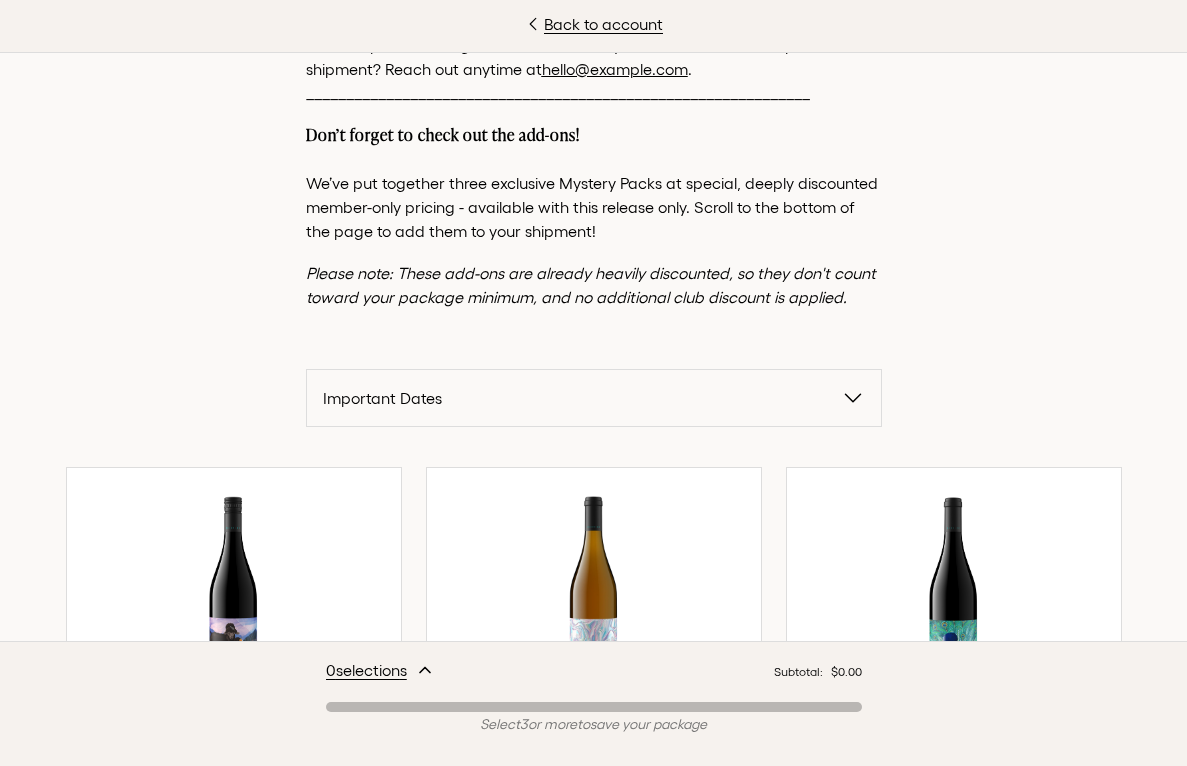 scroll, scrollTop: 0, scrollLeft: 0, axis: both 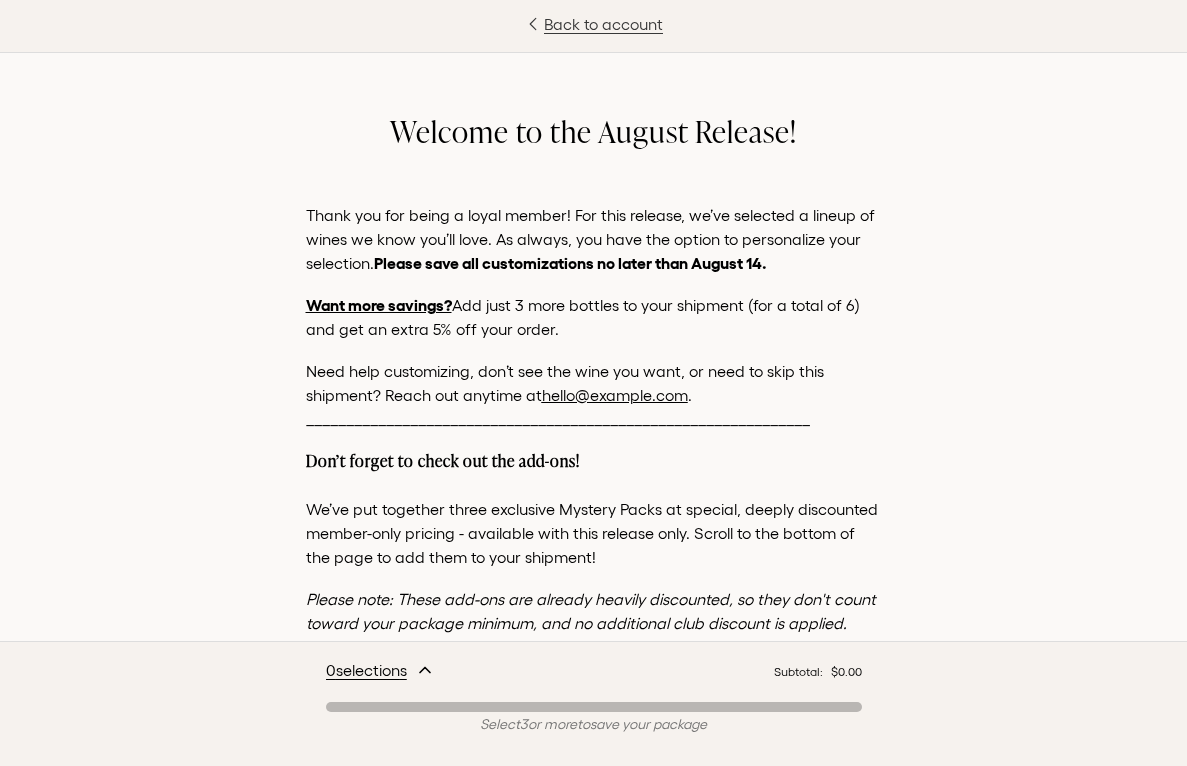 click on "Back to account" at bounding box center [593, 24] 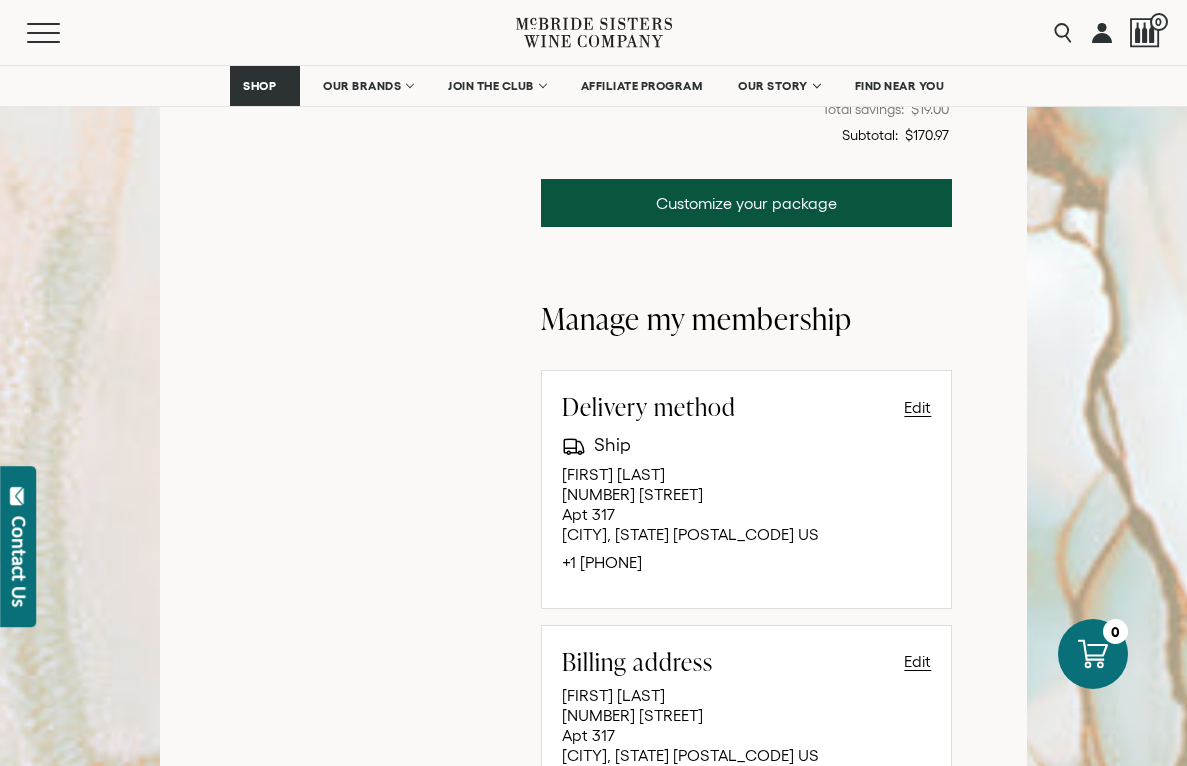 scroll, scrollTop: 1023, scrollLeft: 0, axis: vertical 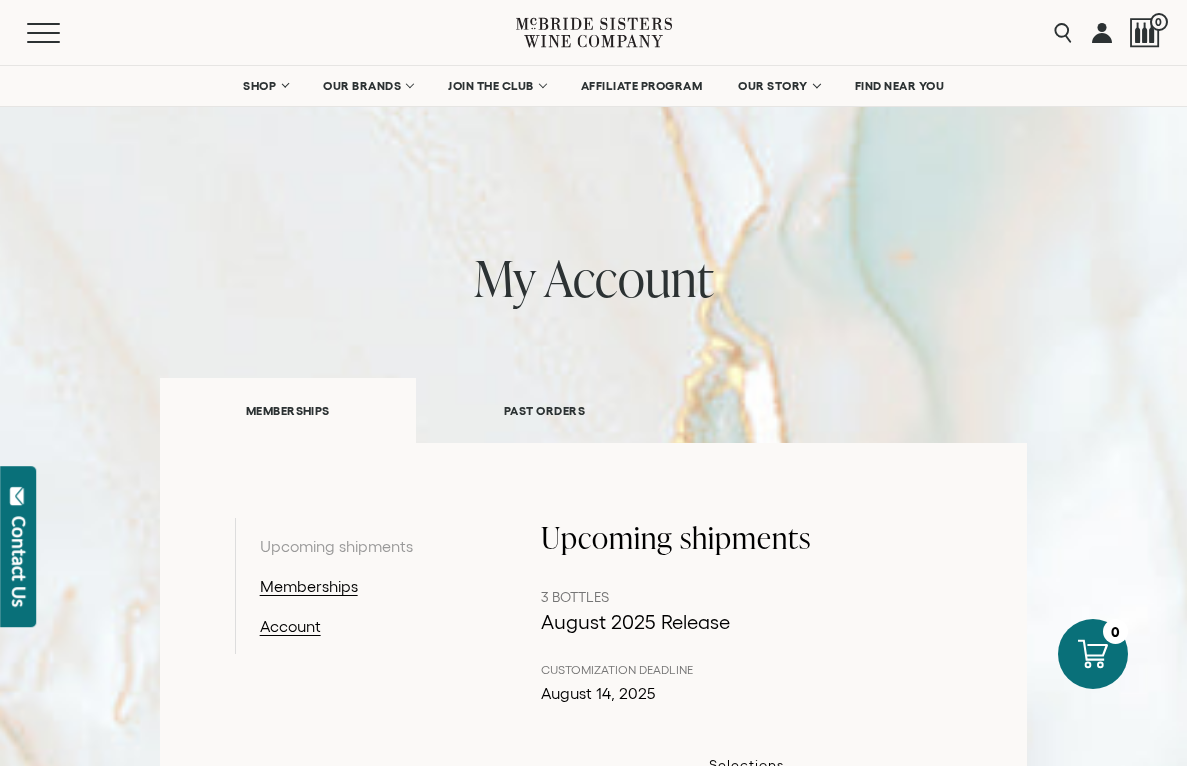 click on "MEMBERSHIPS" at bounding box center [288, 410] 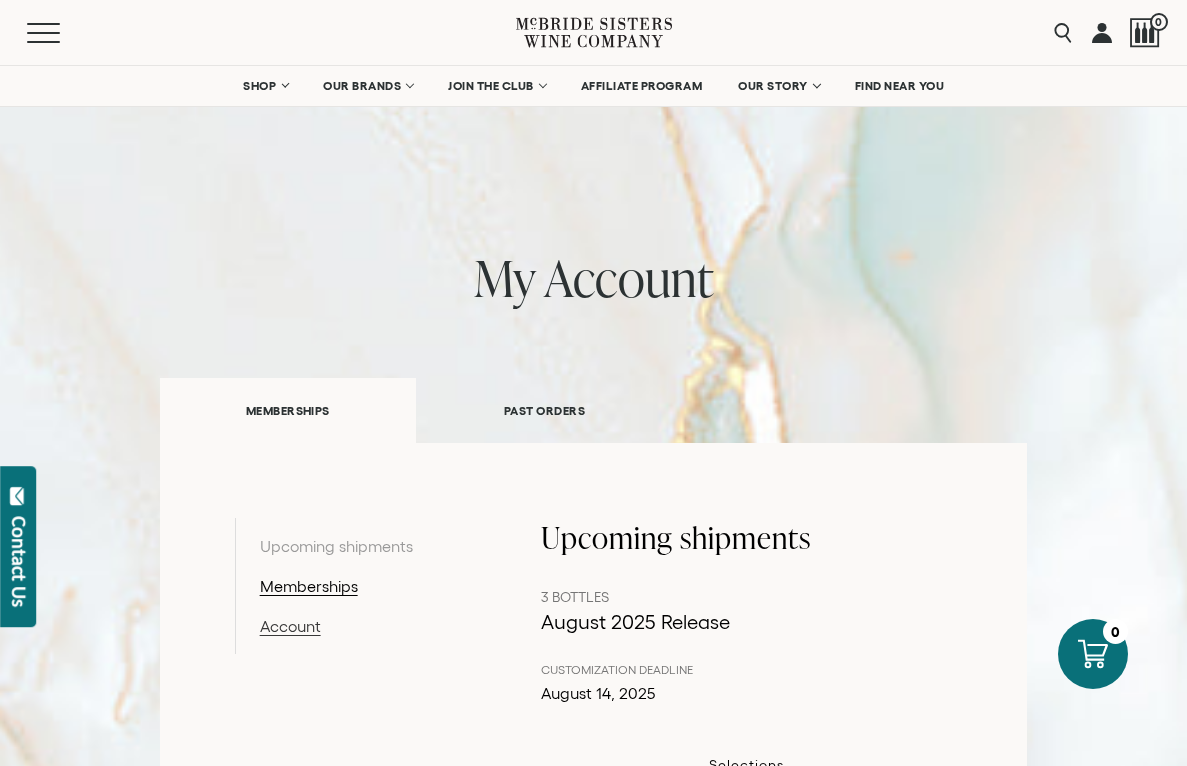 click on "Account" at bounding box center (363, 626) 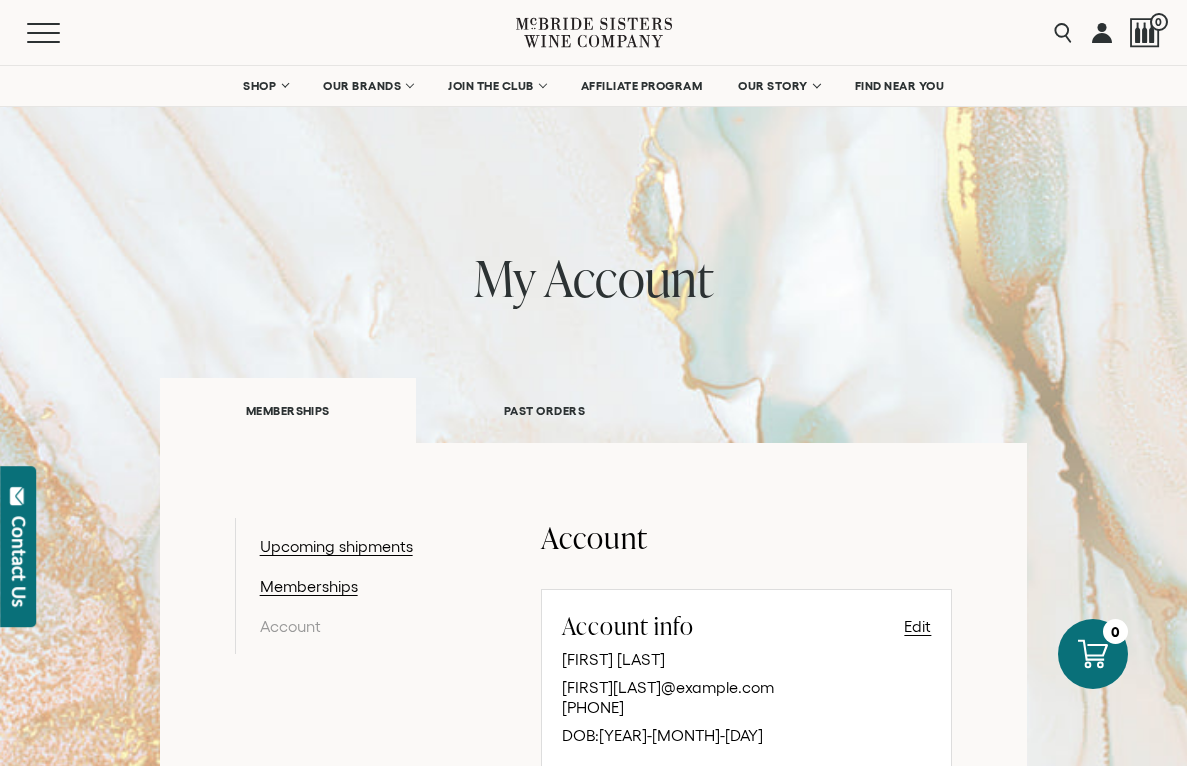 drag, startPoint x: 328, startPoint y: 510, endPoint x: 309, endPoint y: 564, distance: 57.245087 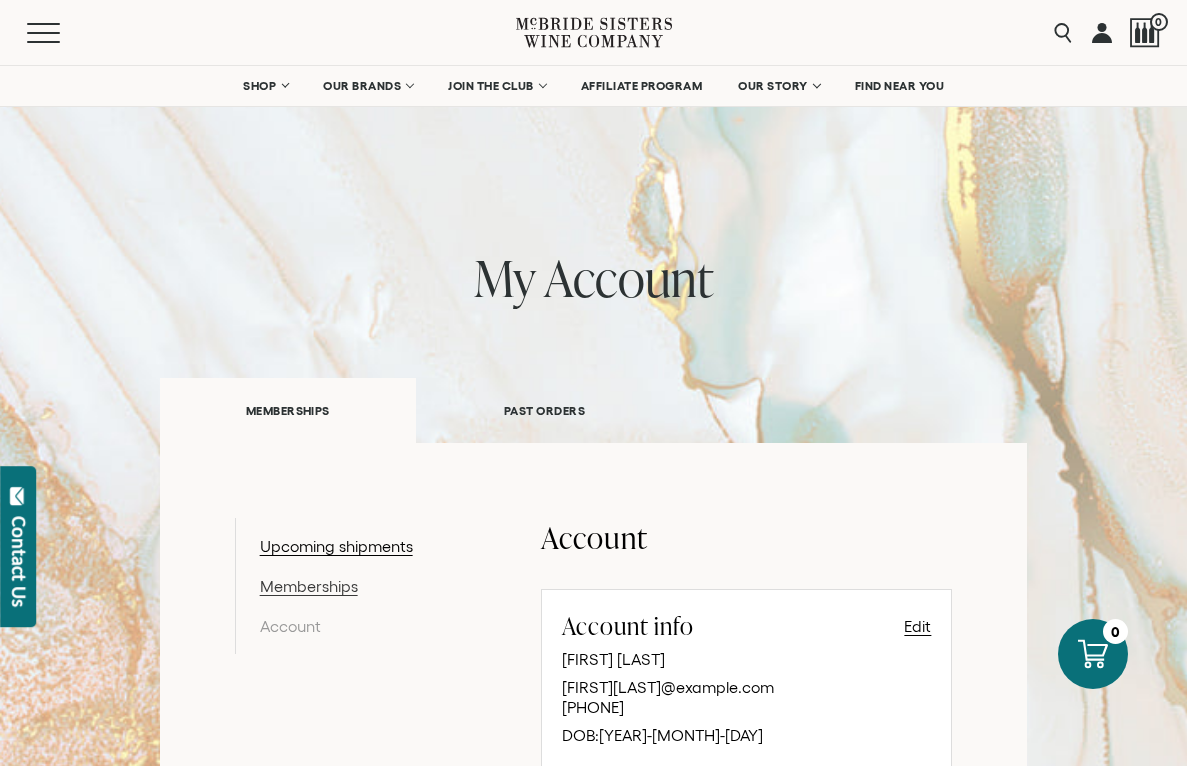 drag, startPoint x: 309, startPoint y: 564, endPoint x: 285, endPoint y: 587, distance: 33.24154 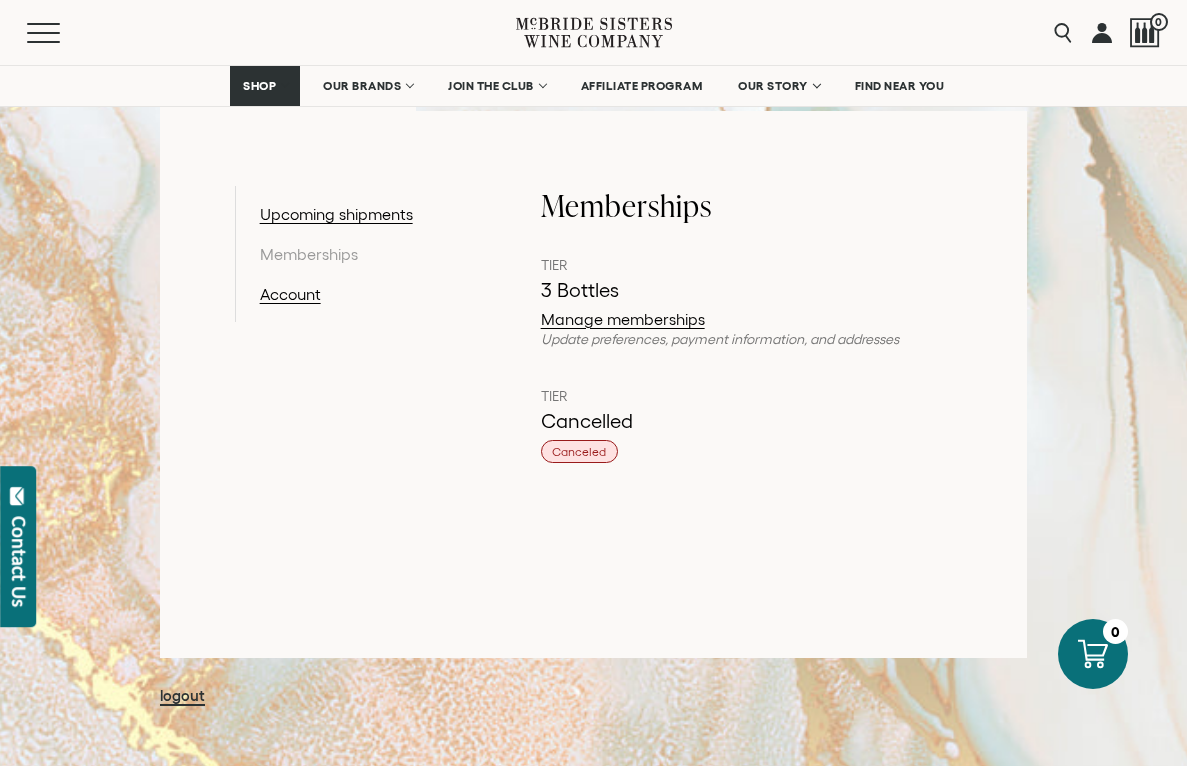 scroll, scrollTop: 335, scrollLeft: 0, axis: vertical 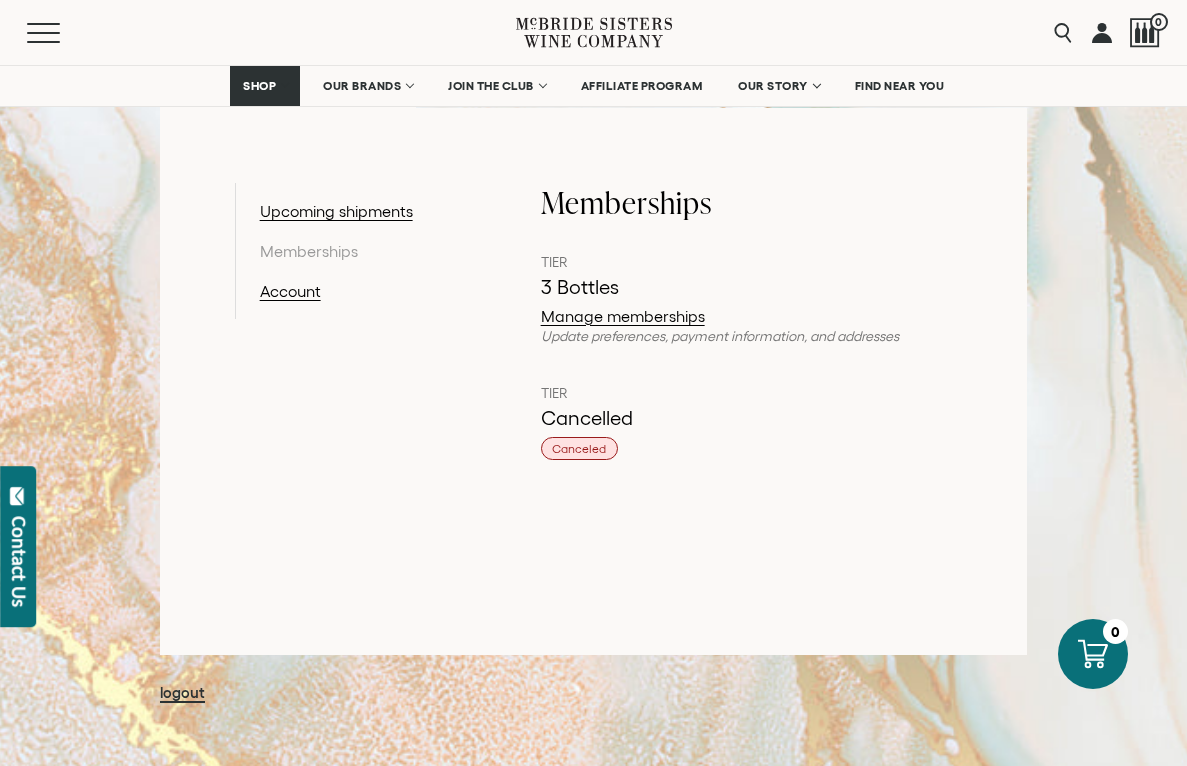click on "Canceled" at bounding box center [579, 448] 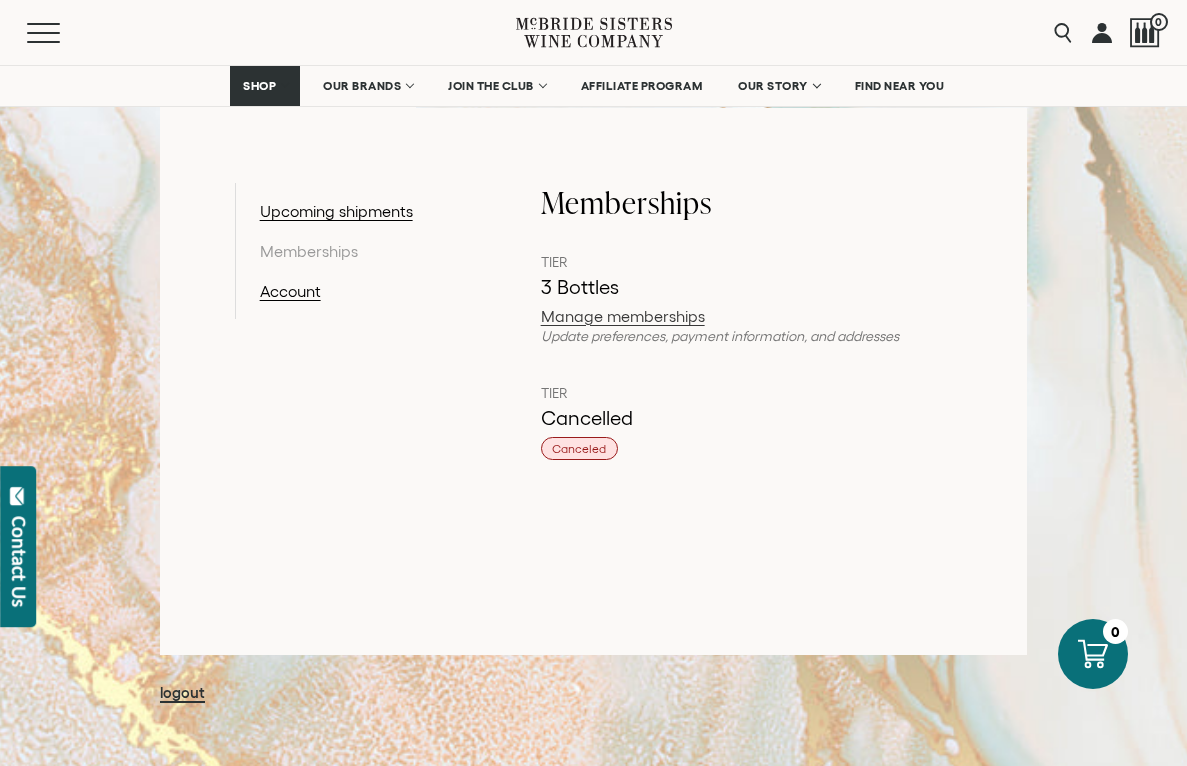 click on "Manage memberships" at bounding box center [747, 316] 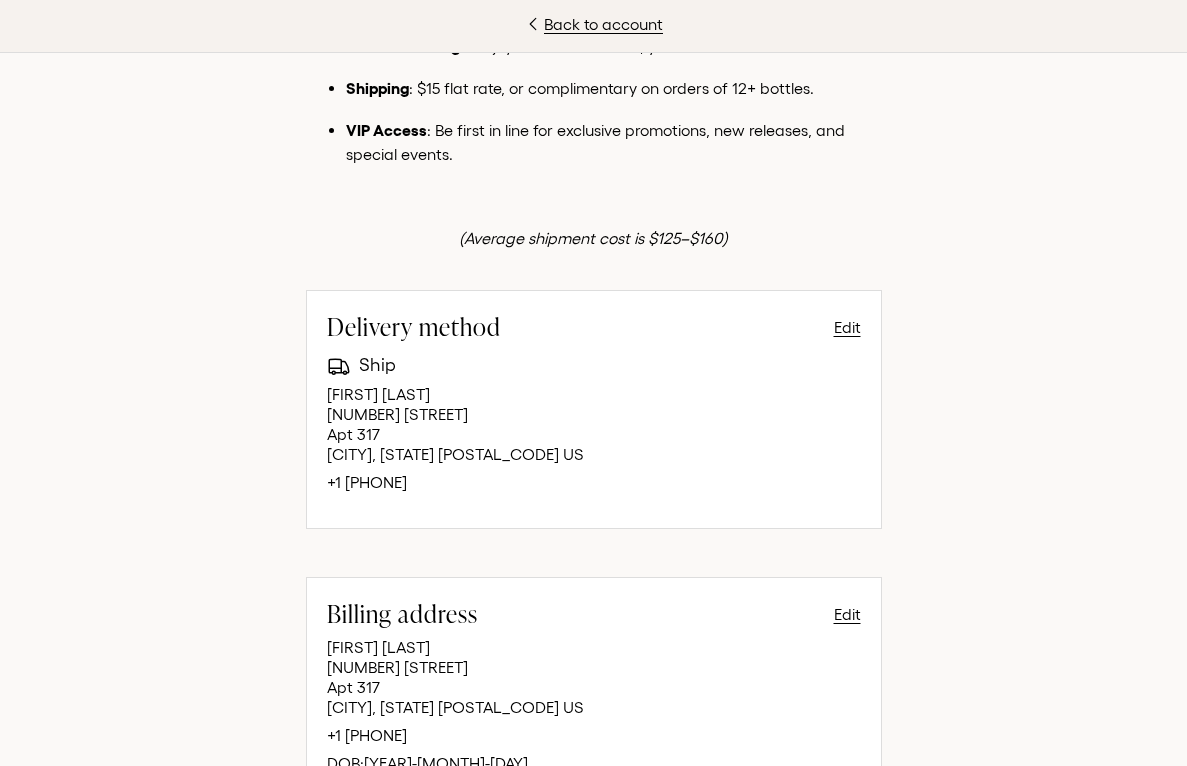 scroll, scrollTop: 691, scrollLeft: 0, axis: vertical 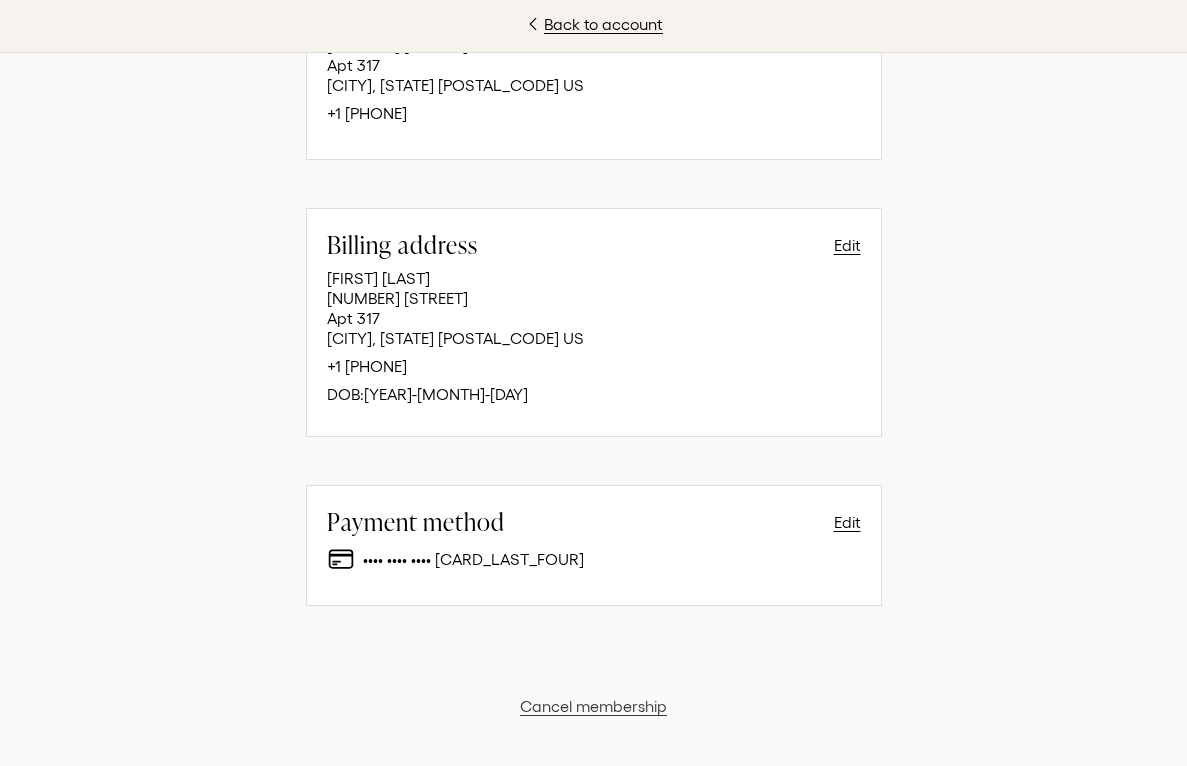 click on "Cancel membership" at bounding box center (593, 706) 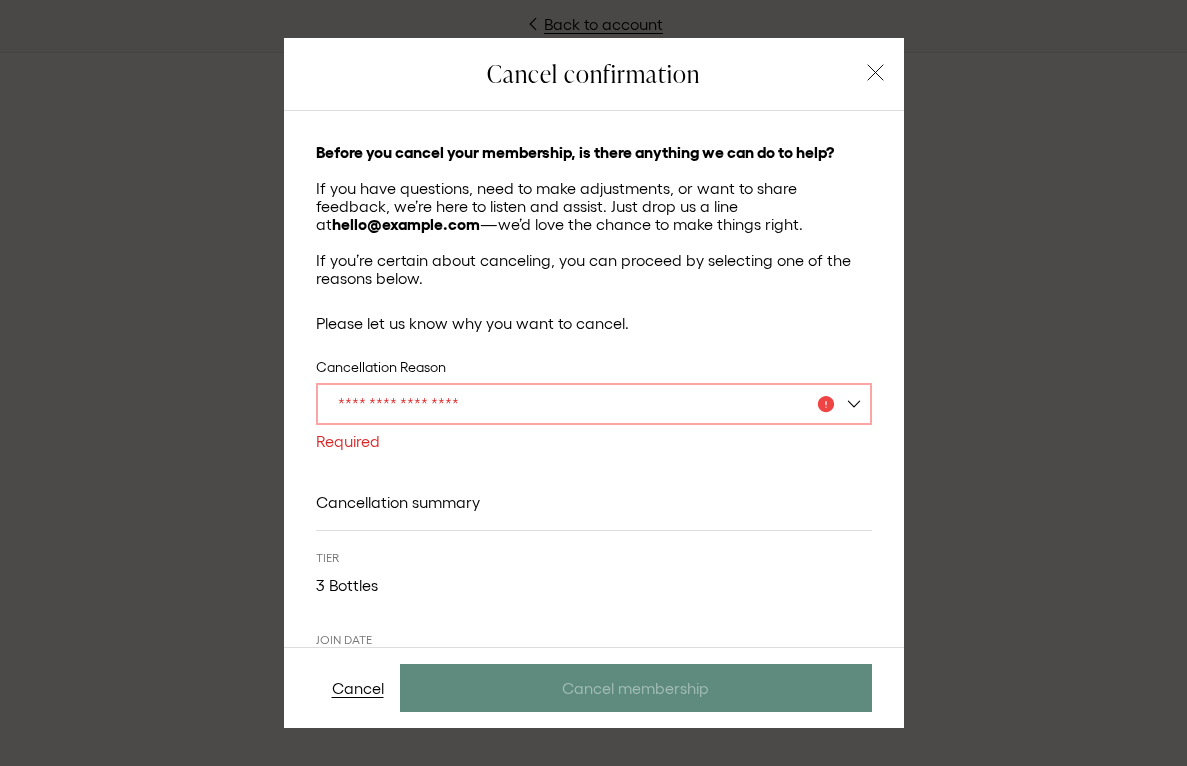 click on "**********" at bounding box center [594, 404] 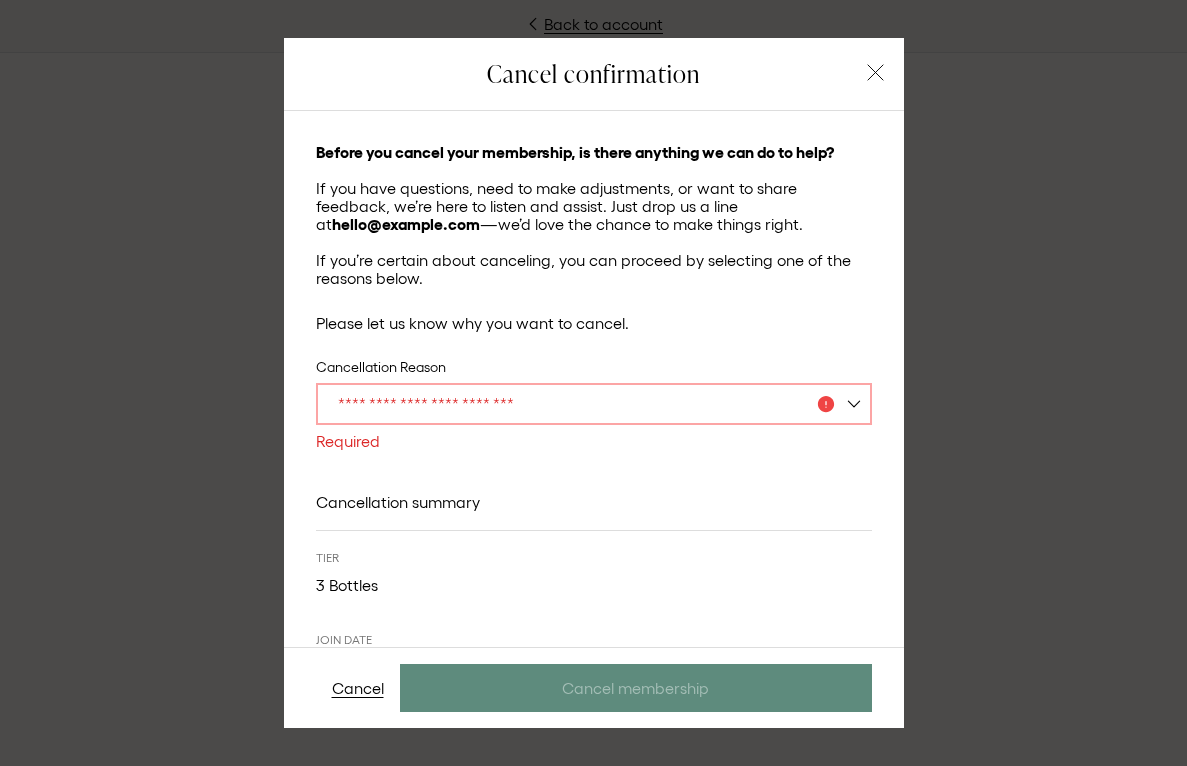 click on "**********" at bounding box center [594, 404] 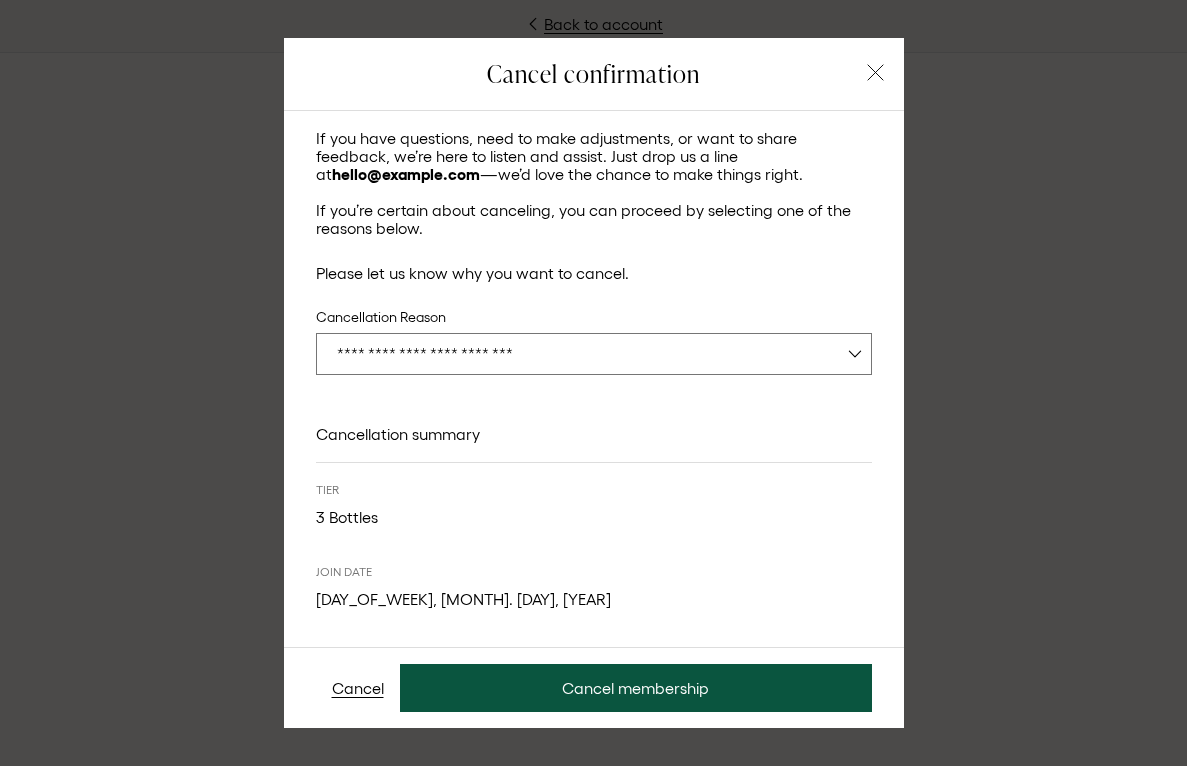 scroll, scrollTop: 70, scrollLeft: 0, axis: vertical 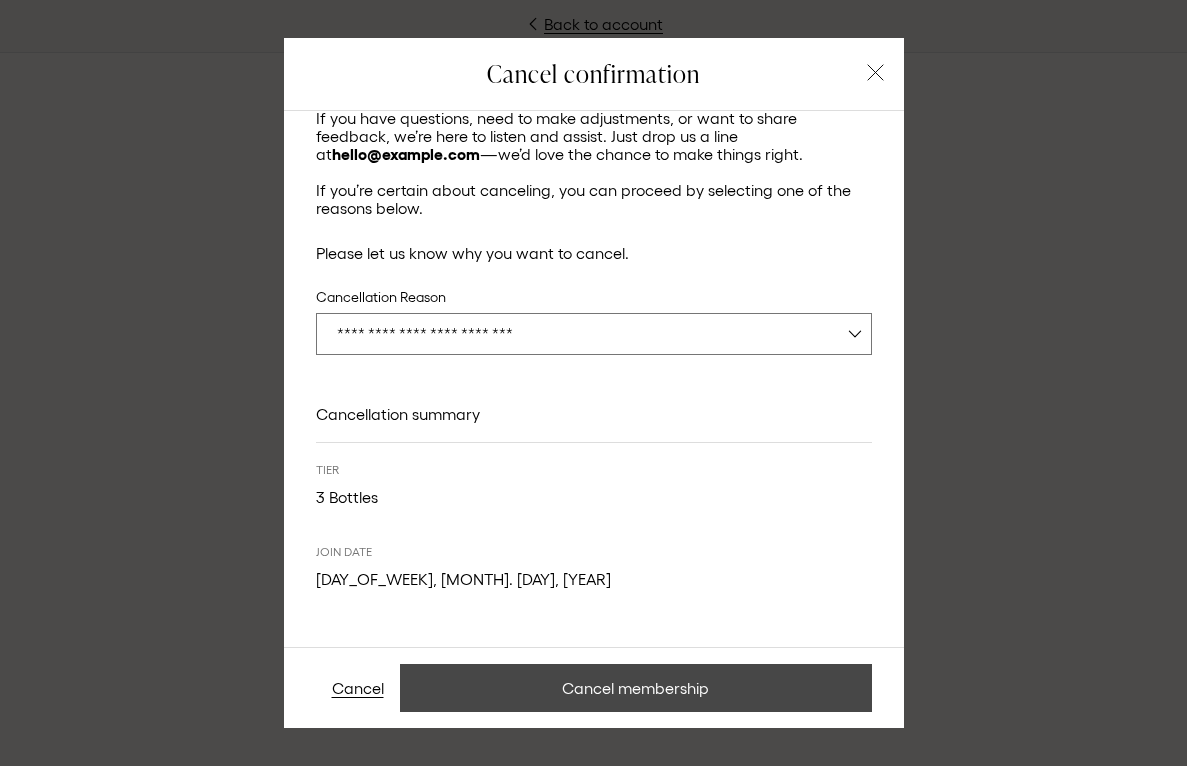 click on "Cancel membership" at bounding box center [636, 688] 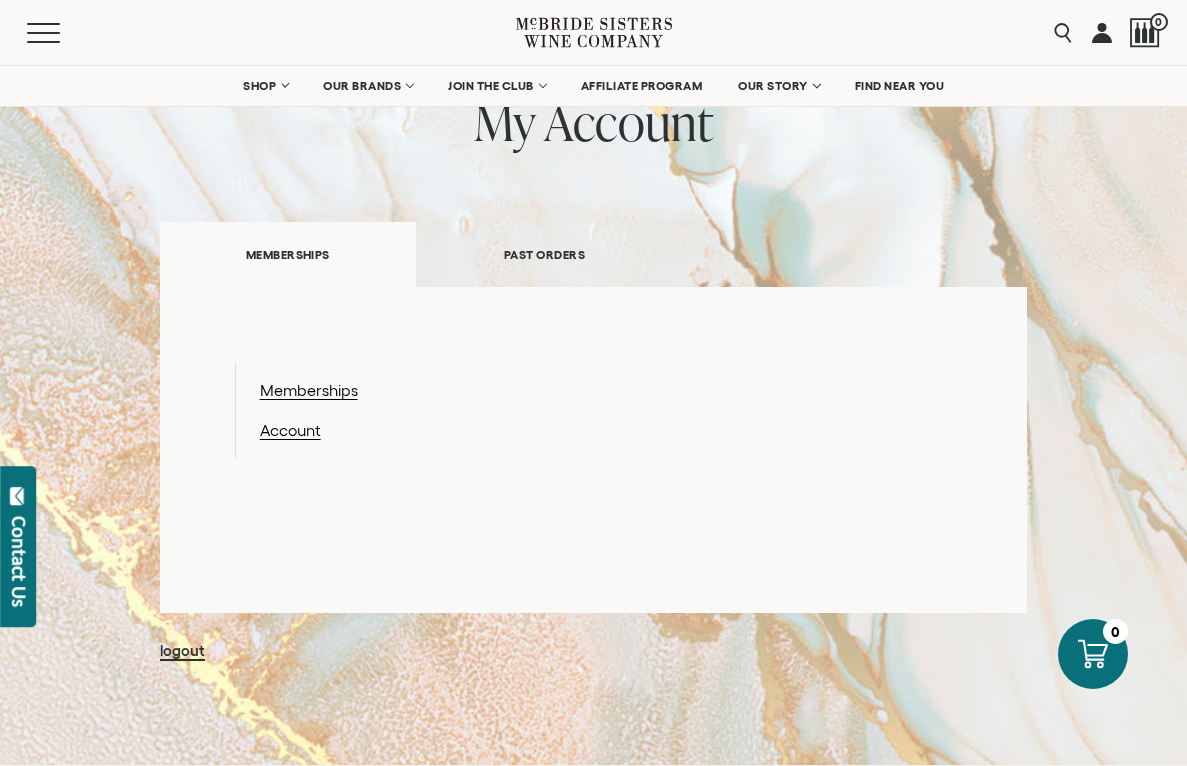 scroll, scrollTop: 0, scrollLeft: 0, axis: both 